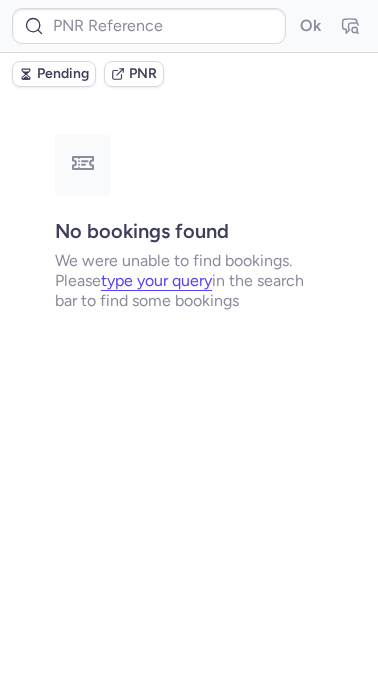 scroll, scrollTop: 0, scrollLeft: 0, axis: both 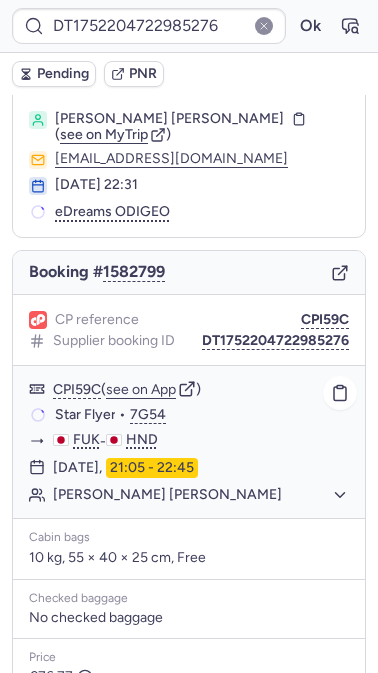 click on "[PERSON_NAME] [PERSON_NAME]" 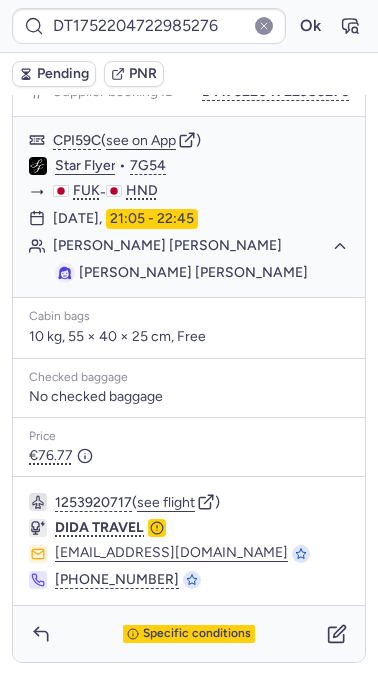 scroll, scrollTop: 293, scrollLeft: 0, axis: vertical 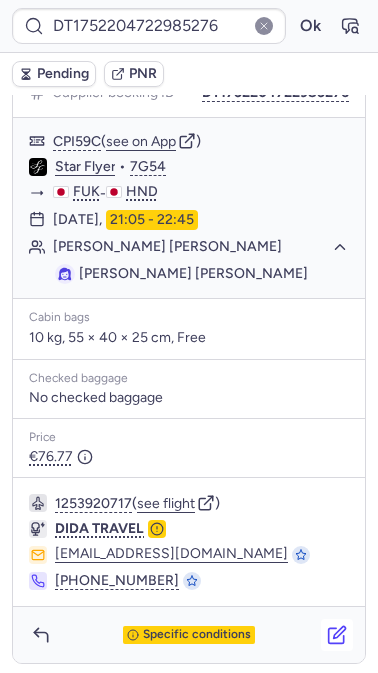 click 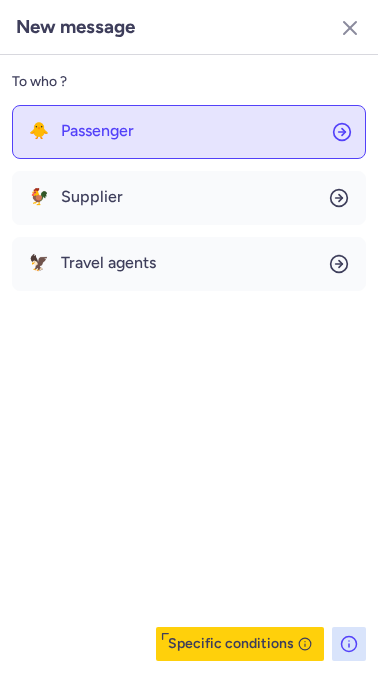 click on "Passenger" at bounding box center [97, 131] 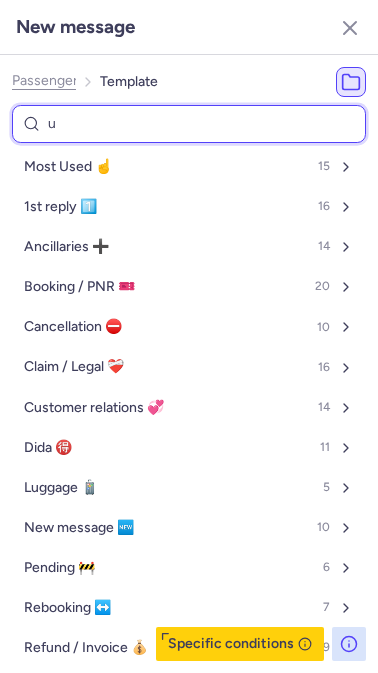 type on "ur" 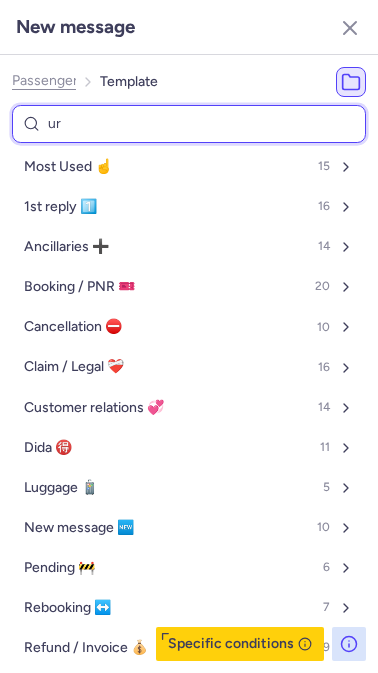 select on "en" 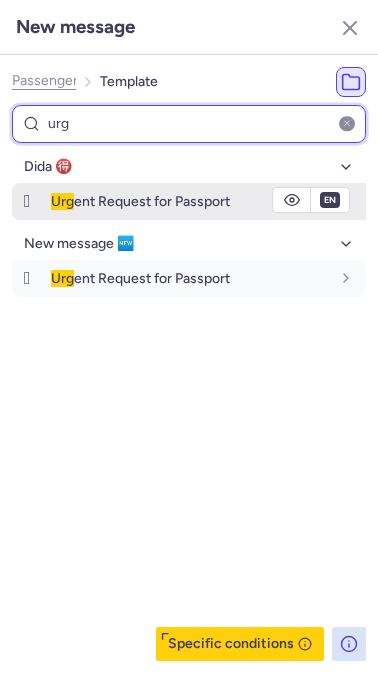 type on "urg" 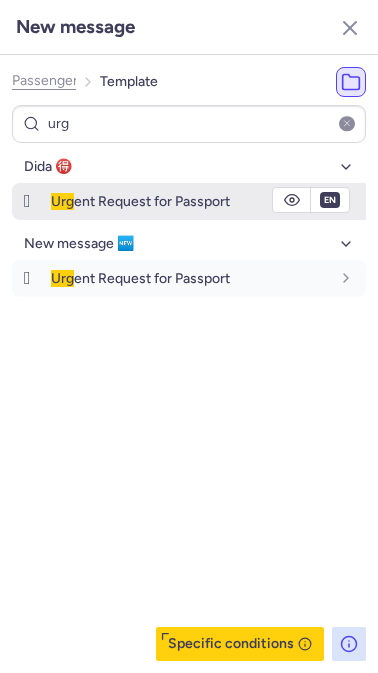 click on "Urg" at bounding box center (62, 201) 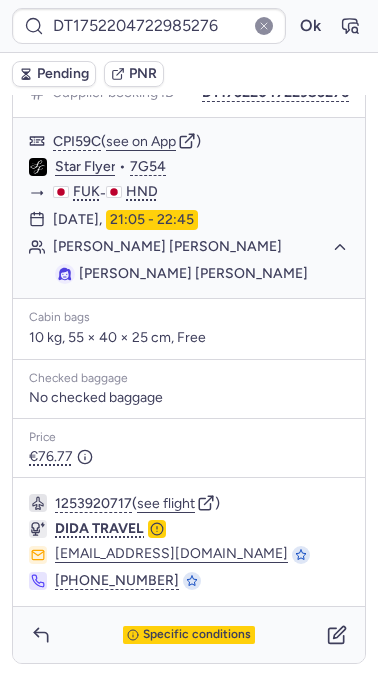 type on "CPZGRO" 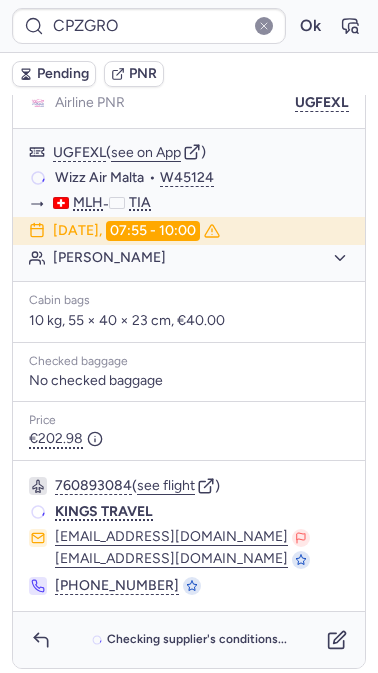 scroll, scrollTop: 266, scrollLeft: 0, axis: vertical 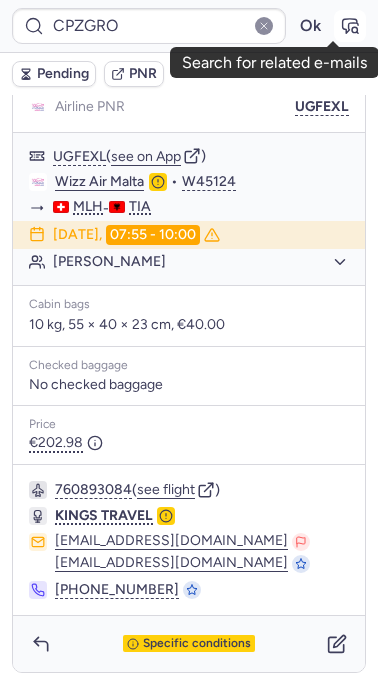 click 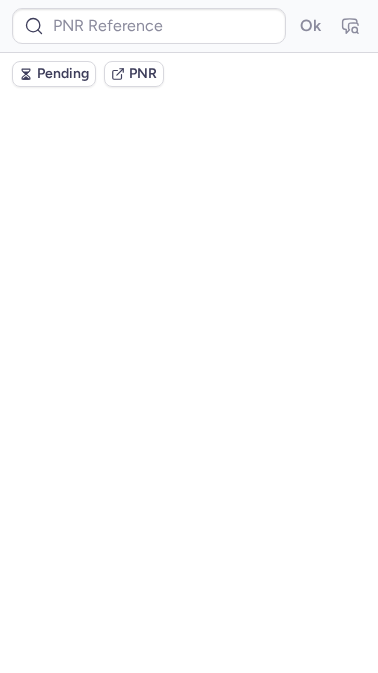 scroll, scrollTop: 0, scrollLeft: 0, axis: both 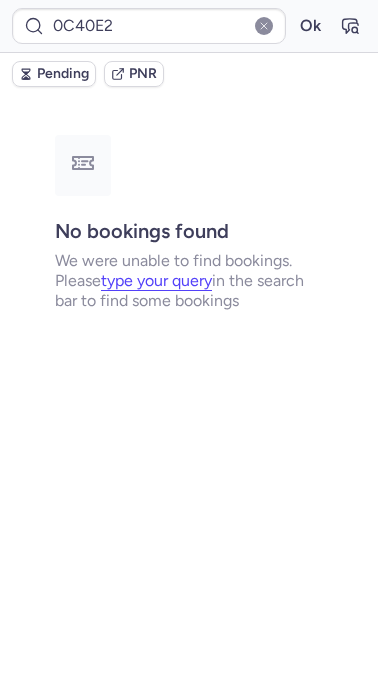 type on "CPAUAD" 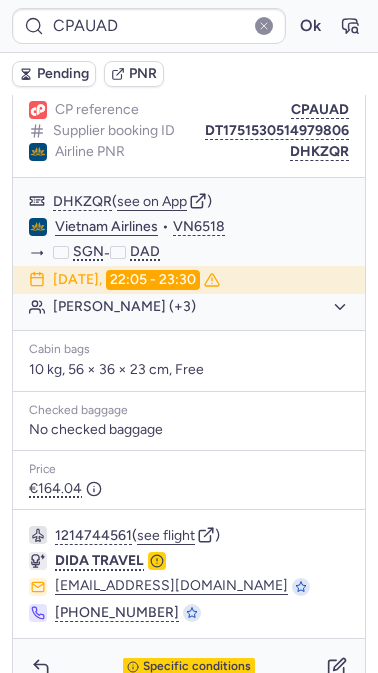 scroll, scrollTop: 1099, scrollLeft: 0, axis: vertical 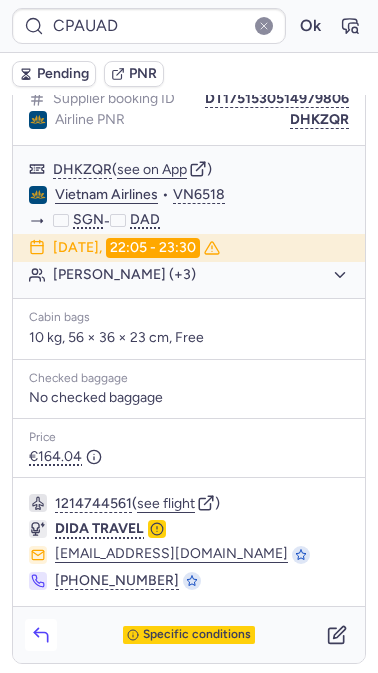 click 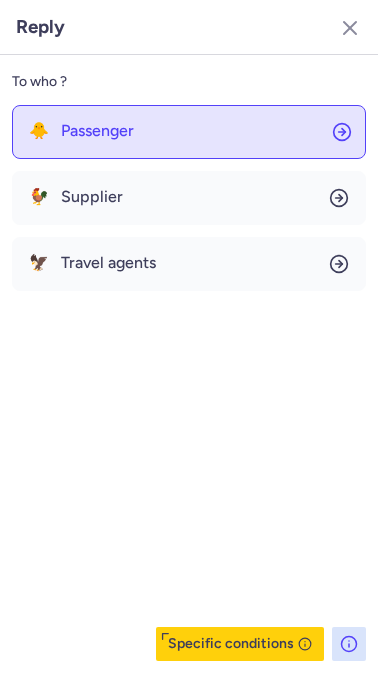 click on "🐥 Passenger" 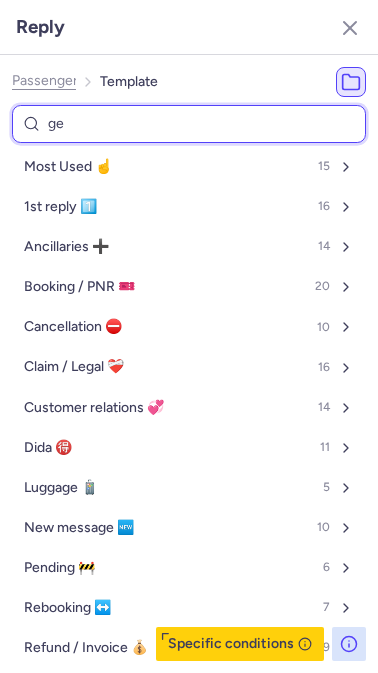 type on "gen" 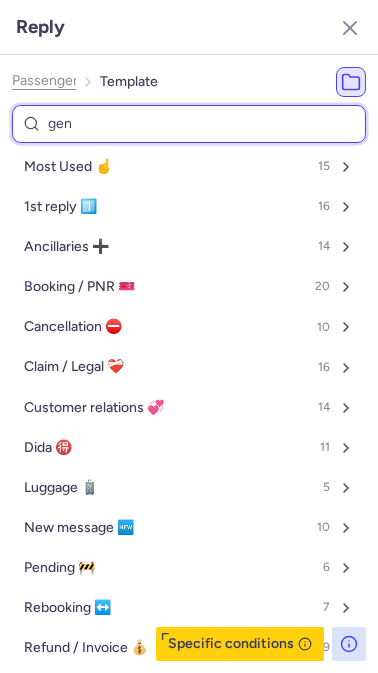 select on "en" 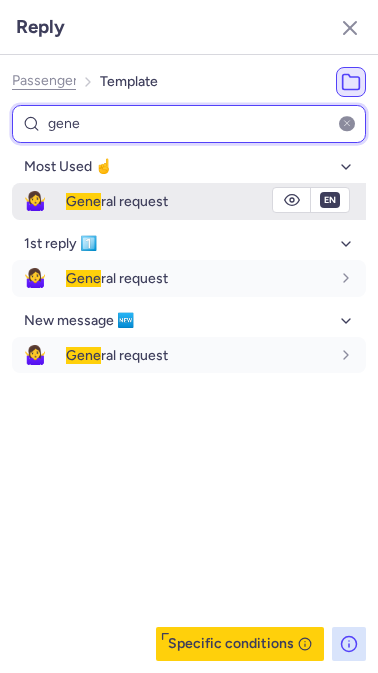 type on "gene" 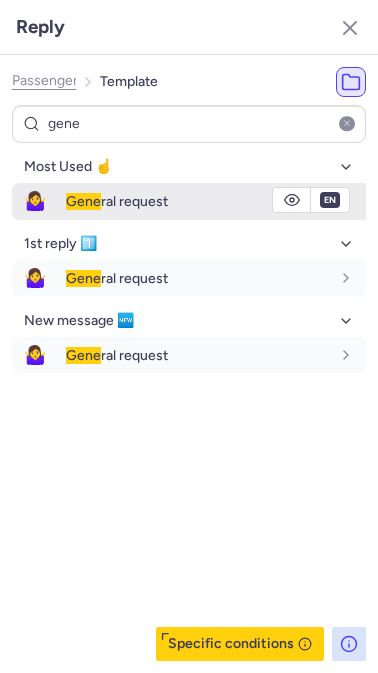 click on "🤷‍♀️ [PERSON_NAME] ral request" at bounding box center (189, 201) 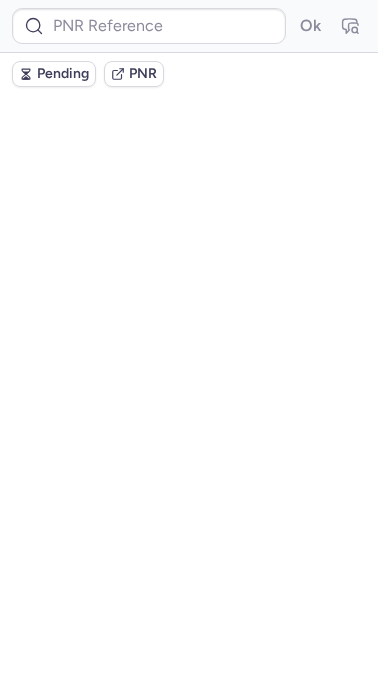 scroll, scrollTop: 0, scrollLeft: 0, axis: both 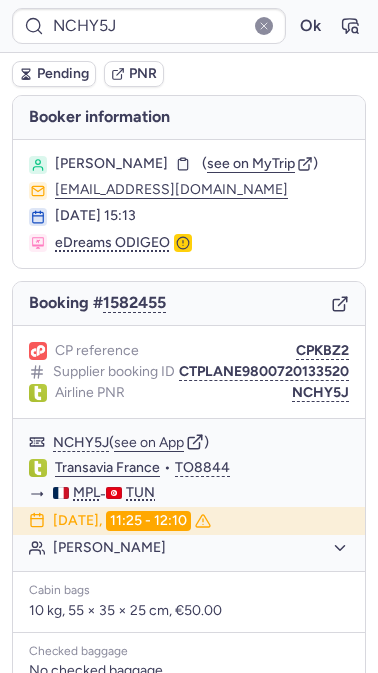 type on "CZ041468" 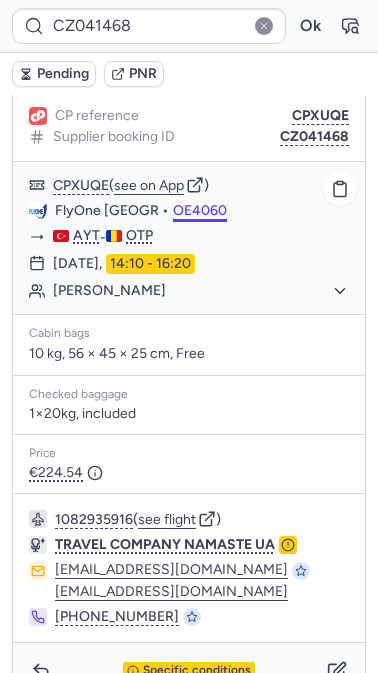 scroll, scrollTop: 272, scrollLeft: 0, axis: vertical 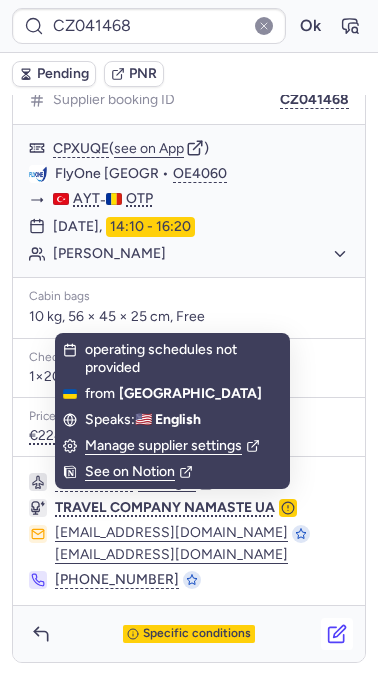 click 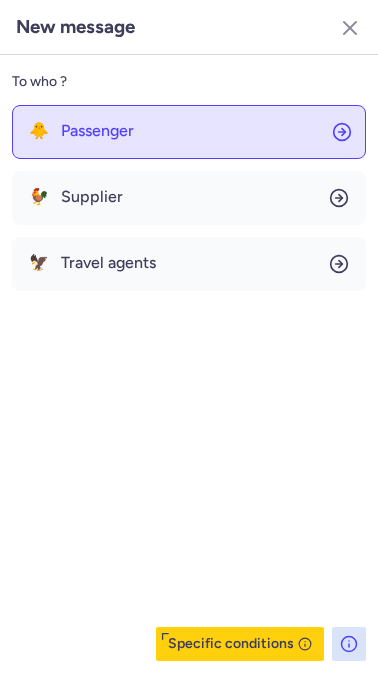 click on "Passenger" at bounding box center [97, 131] 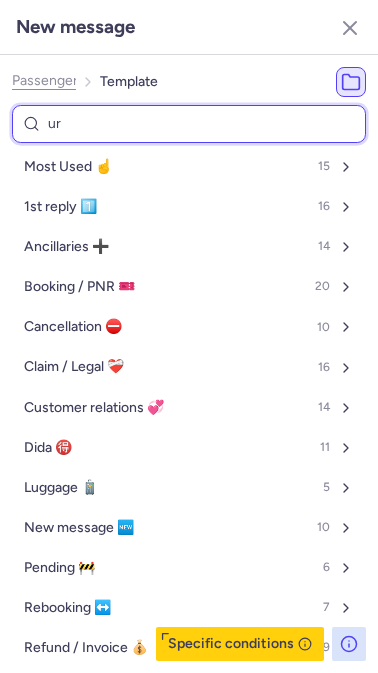 type on "urg" 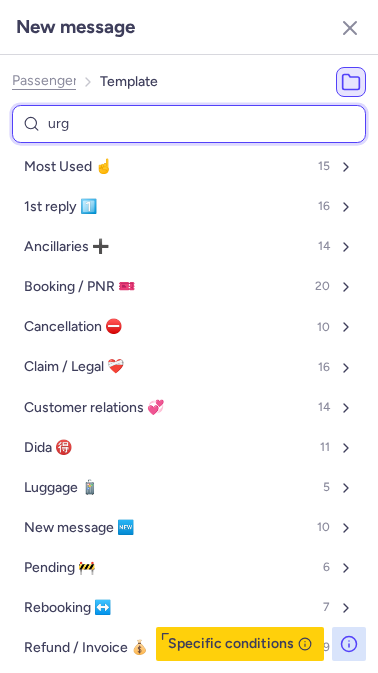 select on "en" 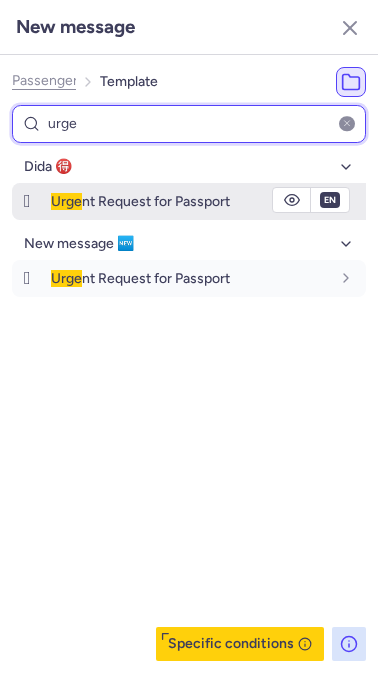 type on "urge" 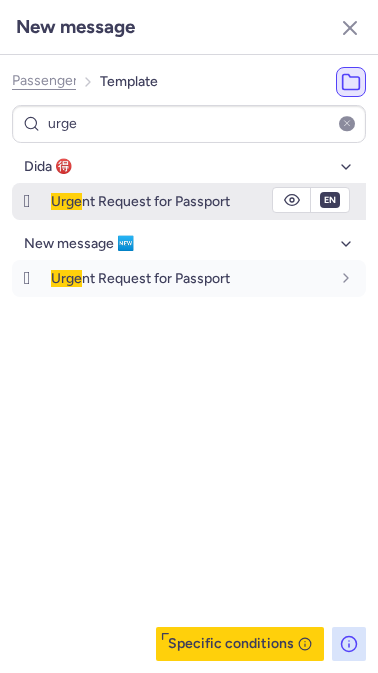 click on "Urge" at bounding box center [66, 201] 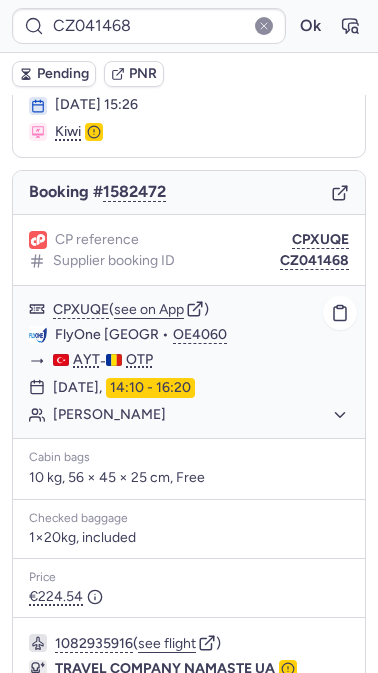 scroll, scrollTop: 94, scrollLeft: 0, axis: vertical 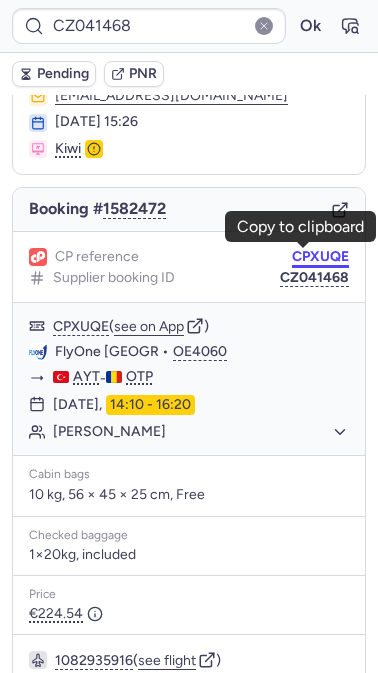 click on "CPXUQE" at bounding box center (320, 257) 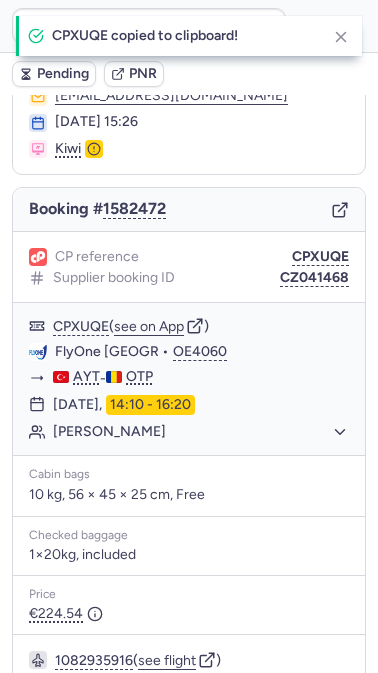 type on "CPXUQE" 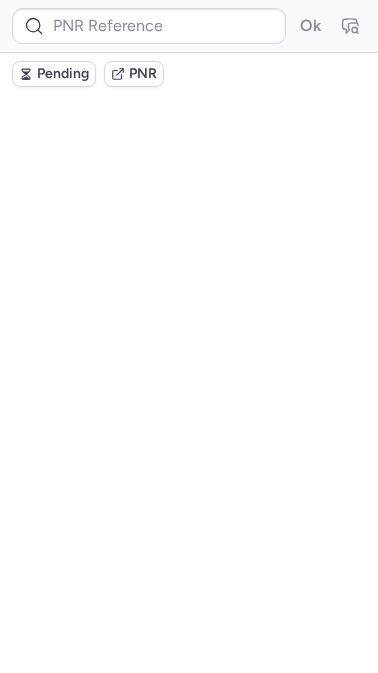 scroll, scrollTop: 0, scrollLeft: 0, axis: both 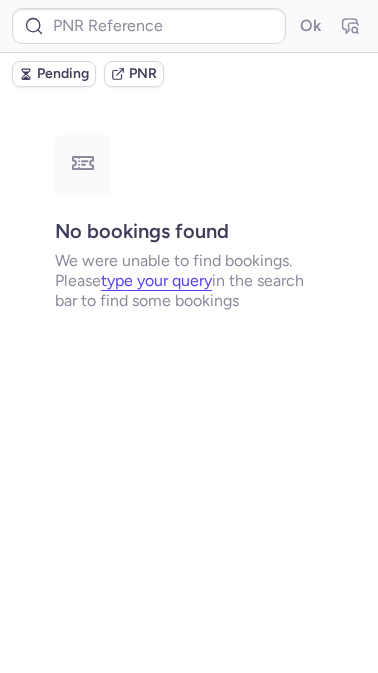 type on "CPU4YT" 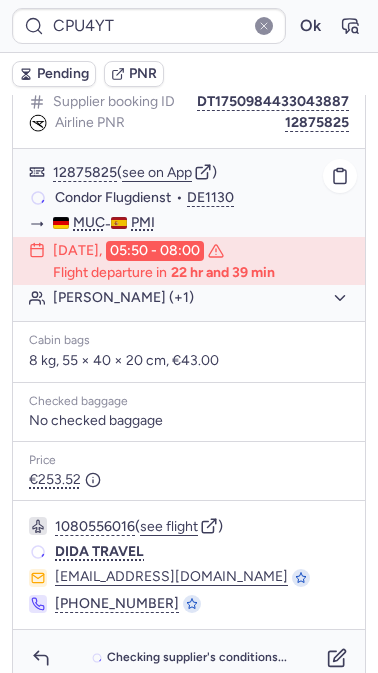 scroll, scrollTop: 294, scrollLeft: 0, axis: vertical 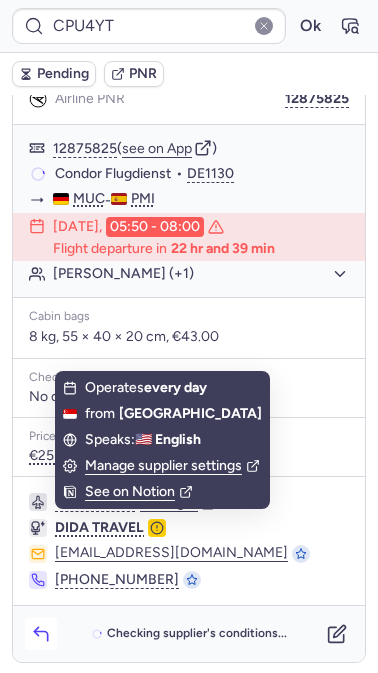 click at bounding box center [41, 634] 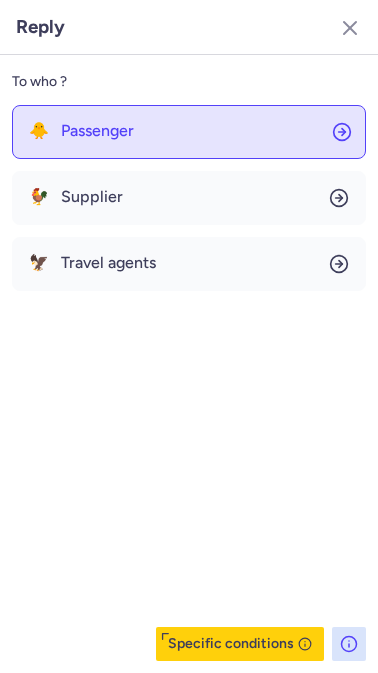 click on "Passenger" at bounding box center [97, 131] 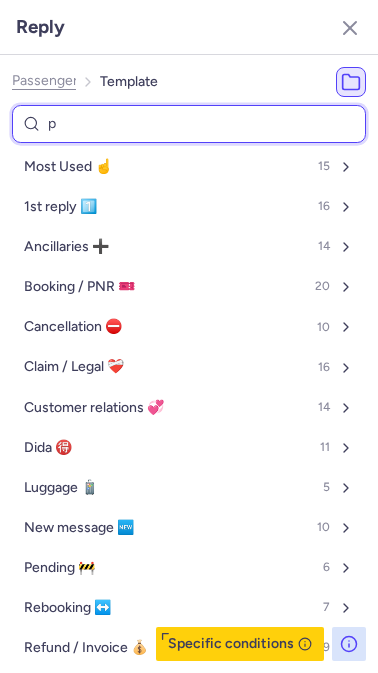 type on "pn" 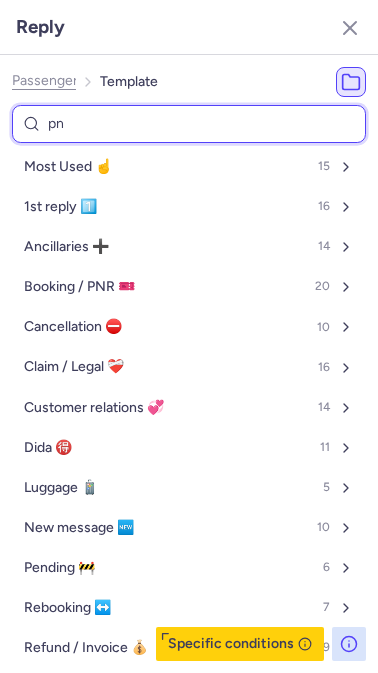 select on "en" 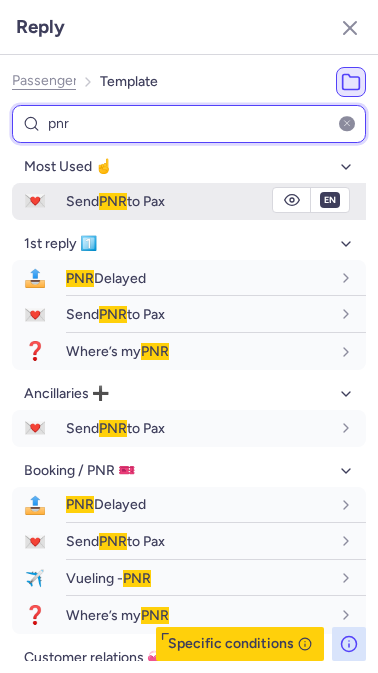 type on "pnr" 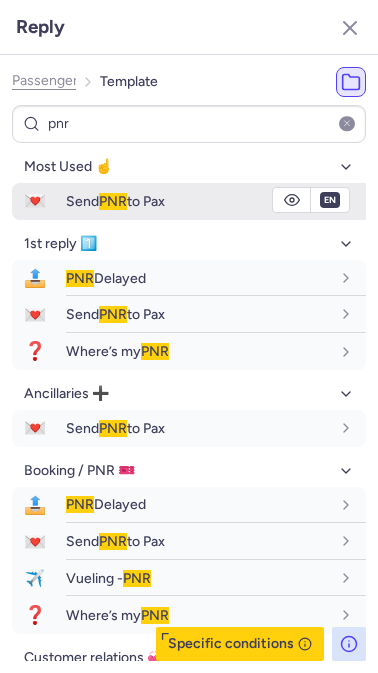 click on "Send  PNR  to Pax" at bounding box center (115, 201) 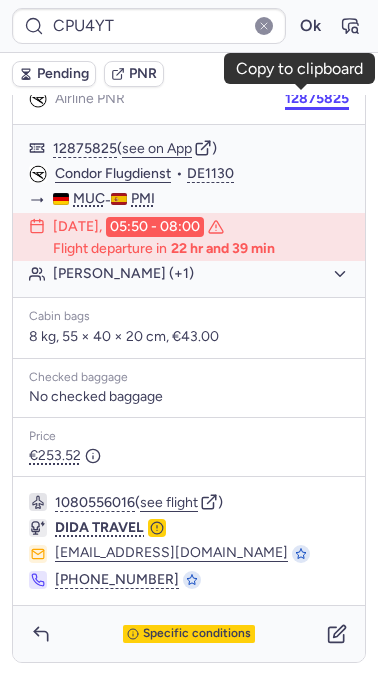click on "12875825" at bounding box center [317, 99] 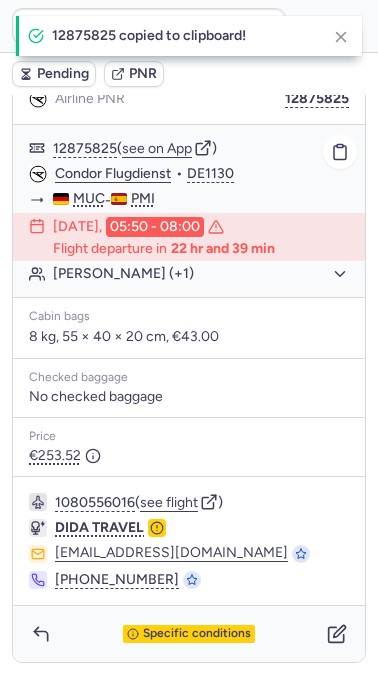 scroll, scrollTop: 261, scrollLeft: 0, axis: vertical 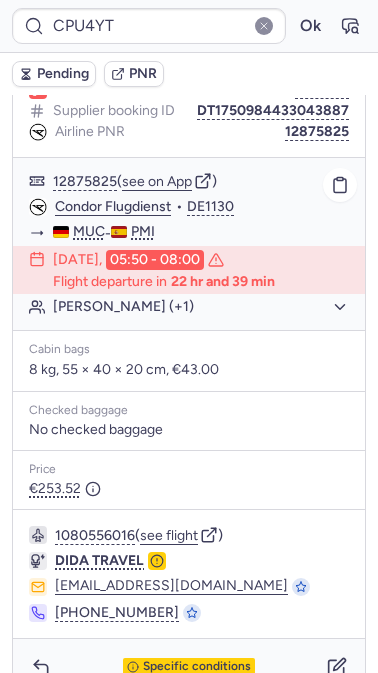 type on "CPYMJP" 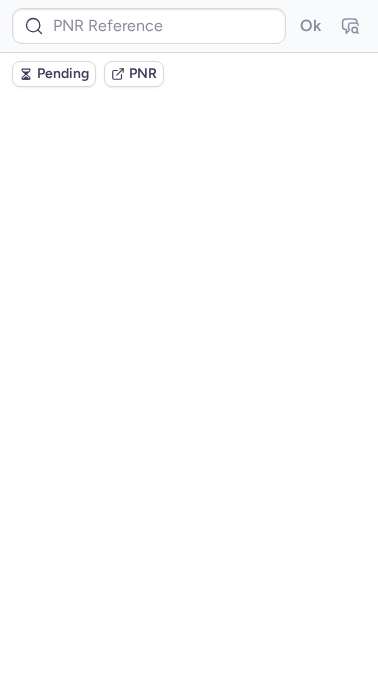 scroll, scrollTop: 0, scrollLeft: 0, axis: both 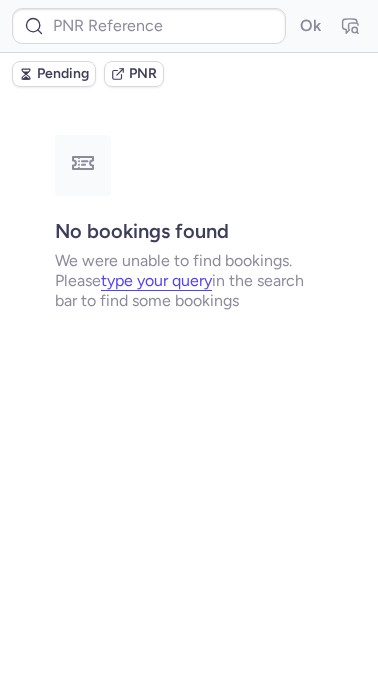 type on "CPIITG" 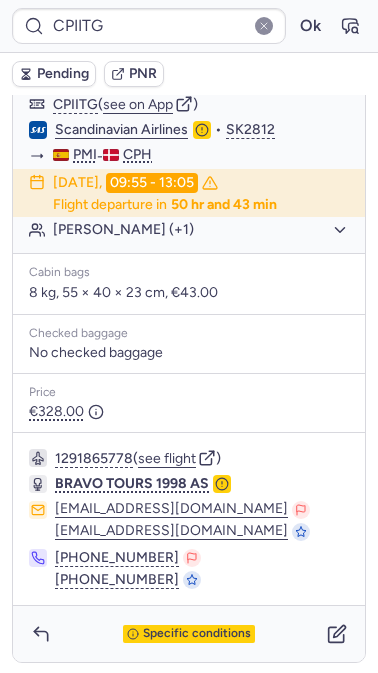 scroll, scrollTop: 295, scrollLeft: 0, axis: vertical 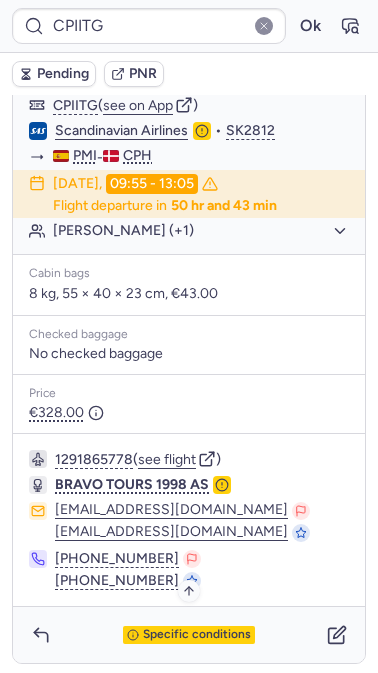 click on "Specific conditions" at bounding box center [197, 635] 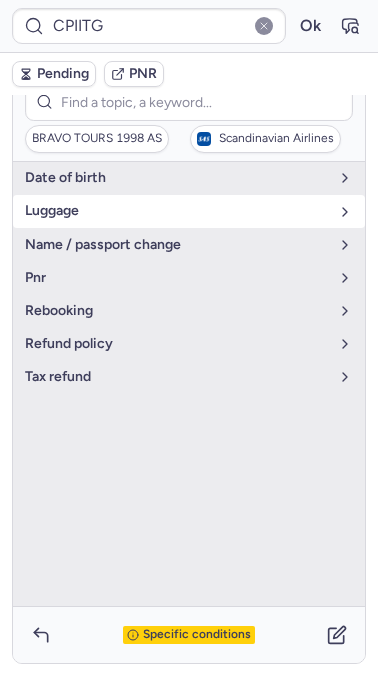 click on "luggage" at bounding box center [177, 211] 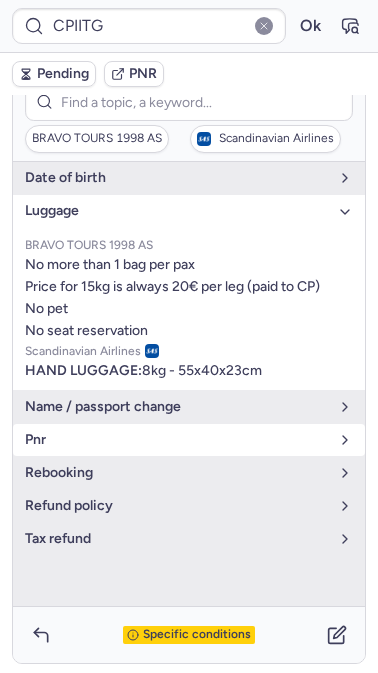 click on "pnr" at bounding box center [177, 440] 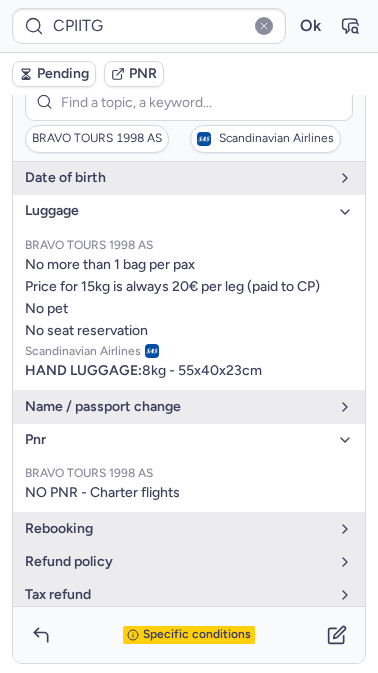 click on "Specific conditions" at bounding box center [197, 635] 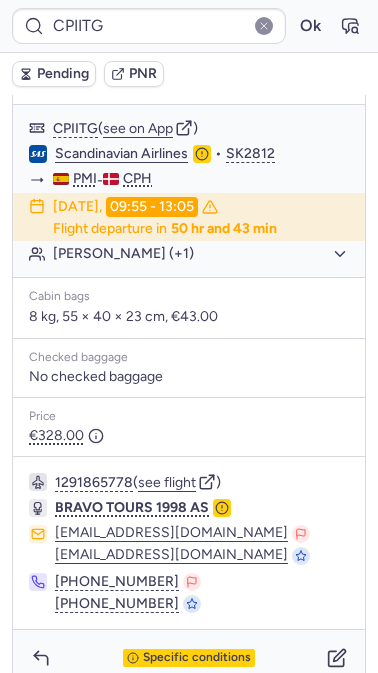 scroll, scrollTop: 296, scrollLeft: 0, axis: vertical 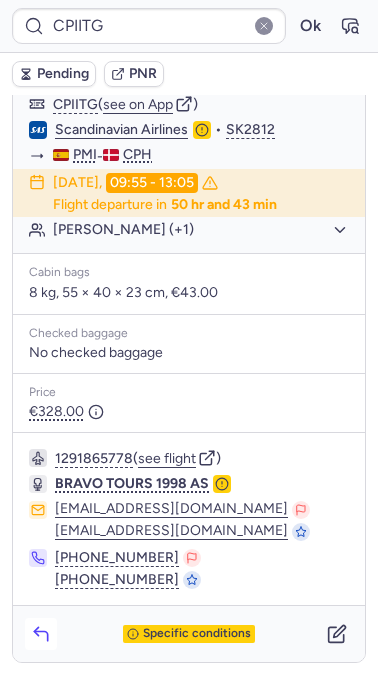 click 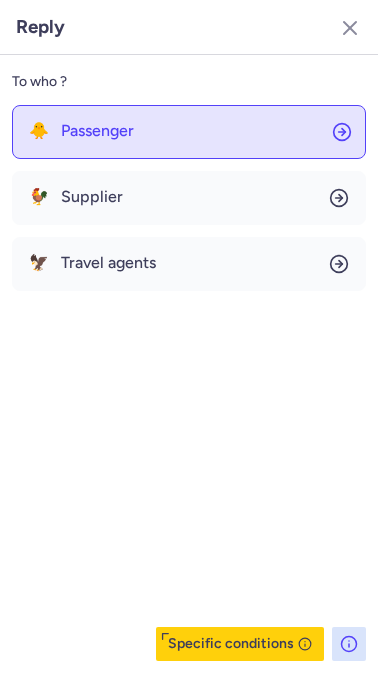 click on "Passenger" at bounding box center (97, 131) 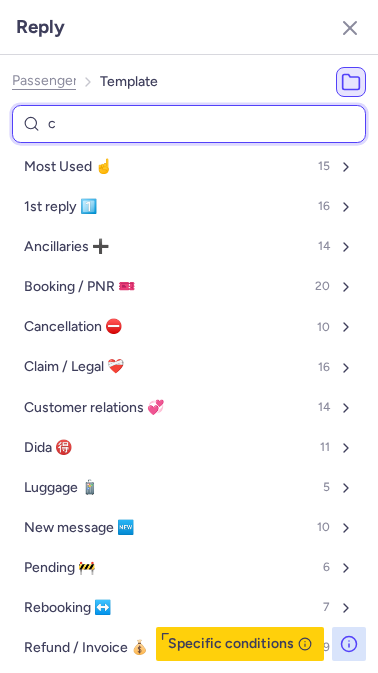 type on "ca" 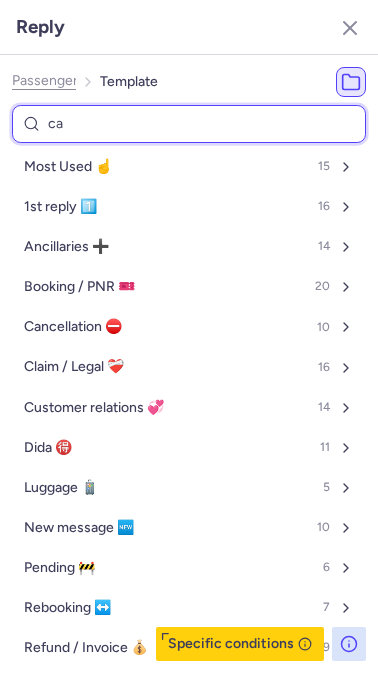select on "en" 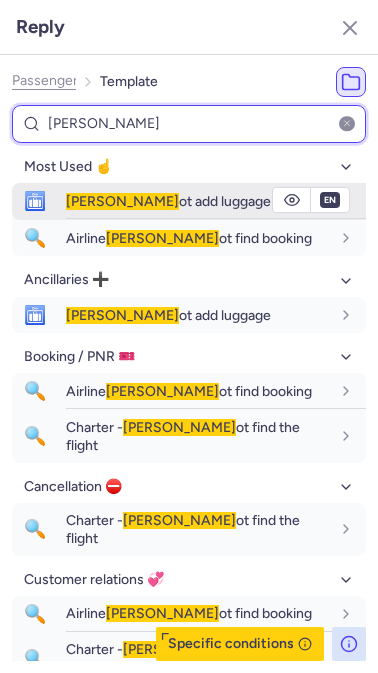 type on "[PERSON_NAME]" 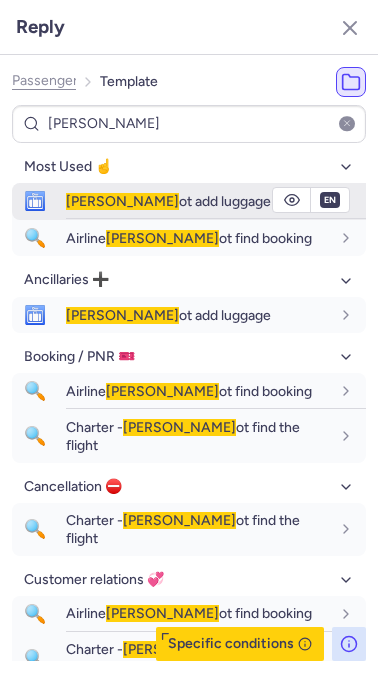 click on "[PERSON_NAME] ot add luggage" at bounding box center [216, 201] 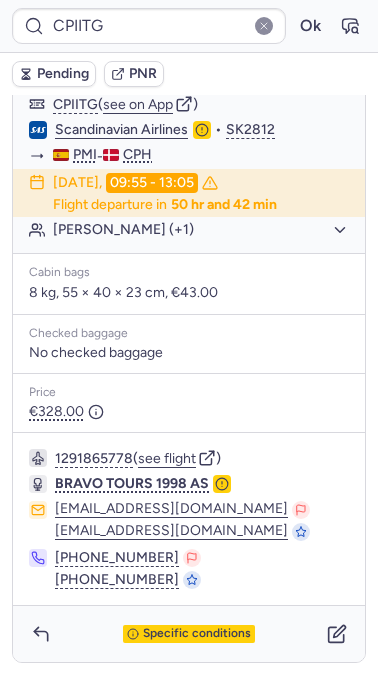 type on "DT1749761588809048" 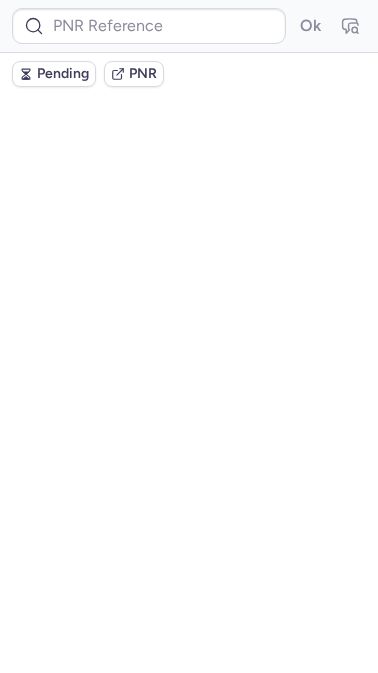 scroll, scrollTop: 0, scrollLeft: 0, axis: both 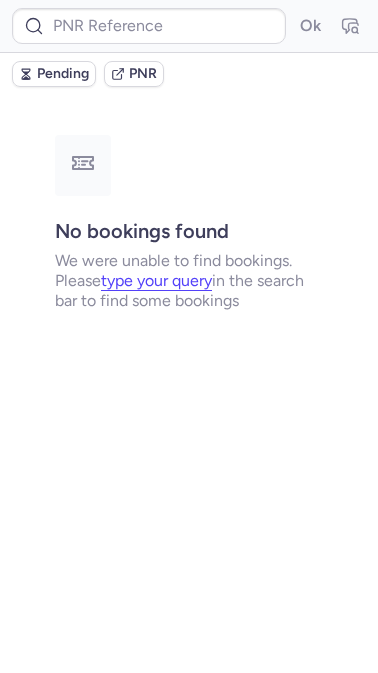 type on "WGMK6A" 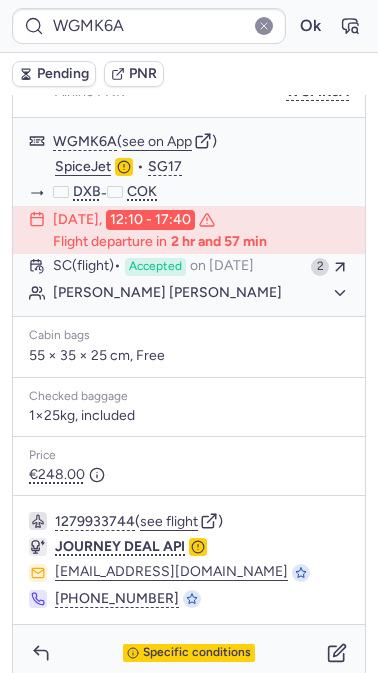 scroll, scrollTop: 320, scrollLeft: 0, axis: vertical 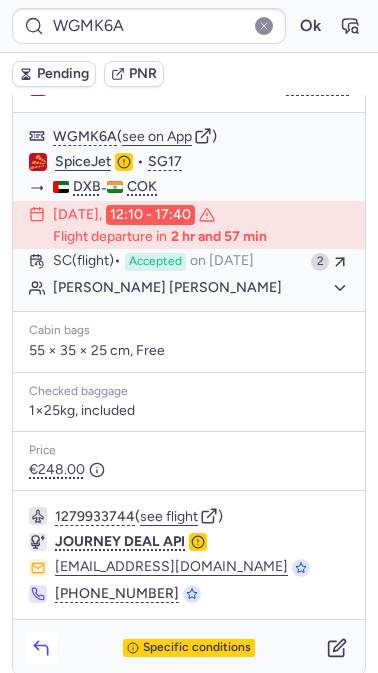 click 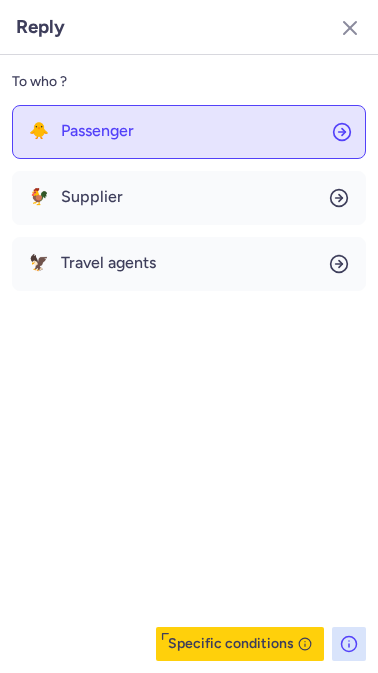 click on "🐥 Passenger" 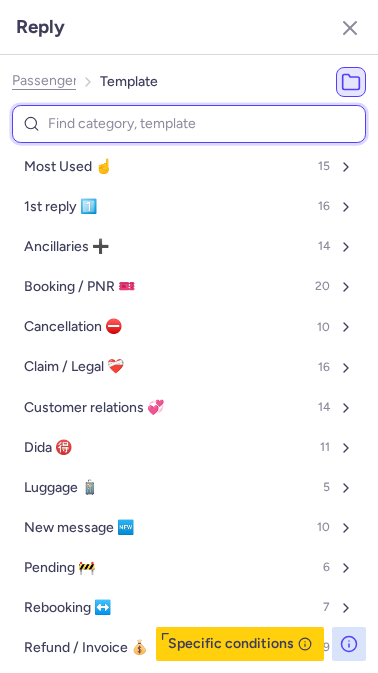type on "v" 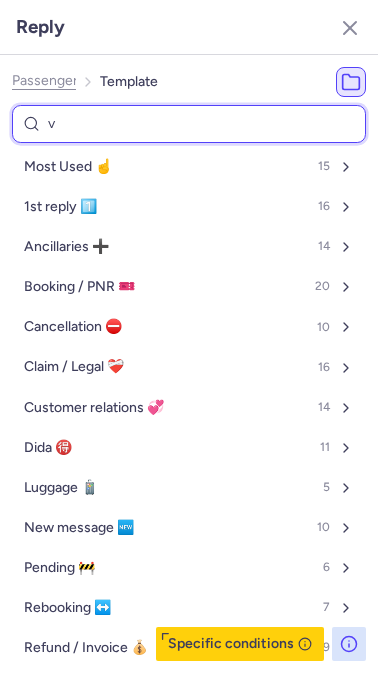 select on "en" 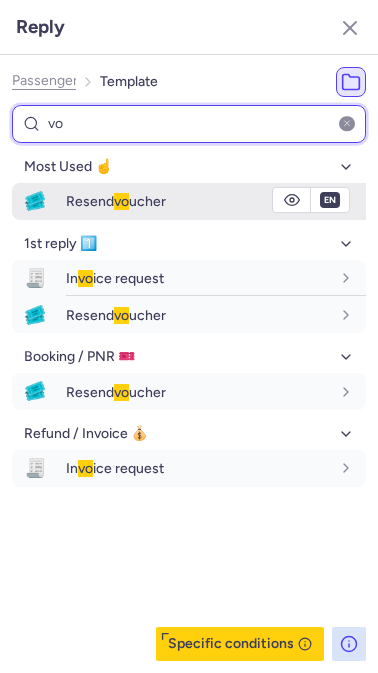 type on "vo" 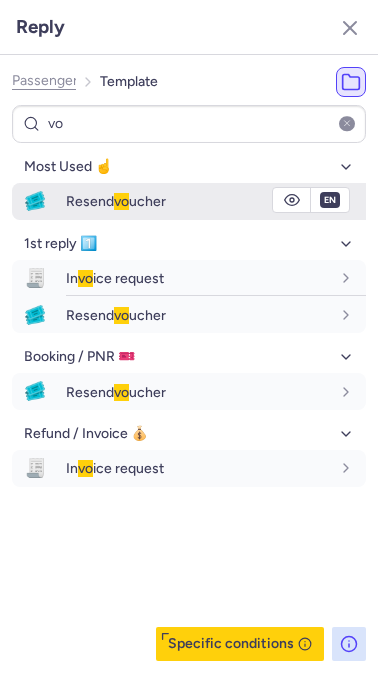 click on "Resend  vo ucher" at bounding box center [116, 201] 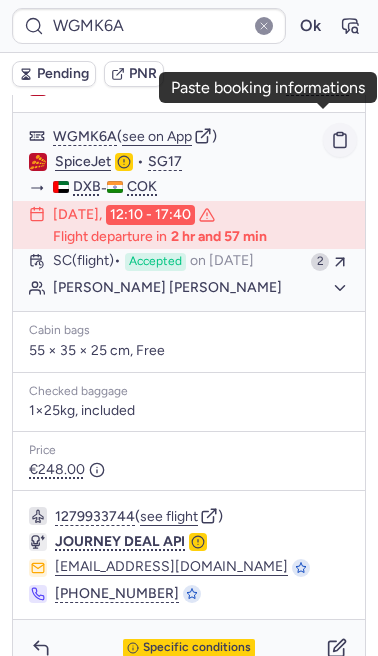 click 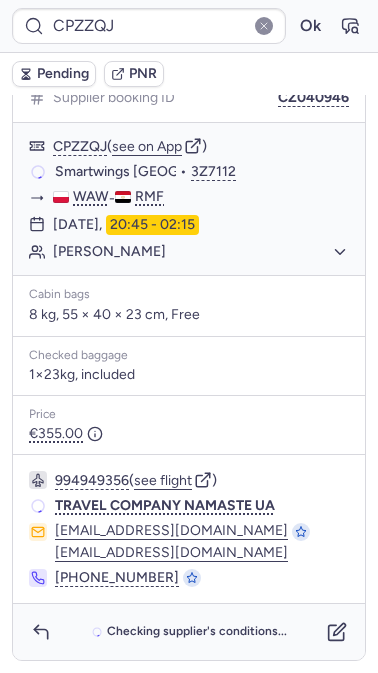 scroll, scrollTop: 286, scrollLeft: 0, axis: vertical 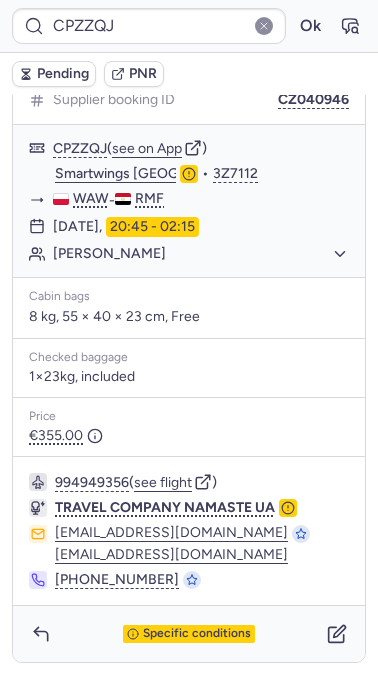type on "CZ039637" 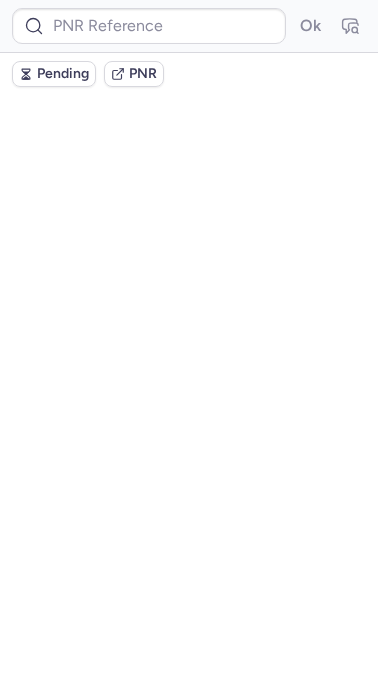 scroll, scrollTop: 0, scrollLeft: 0, axis: both 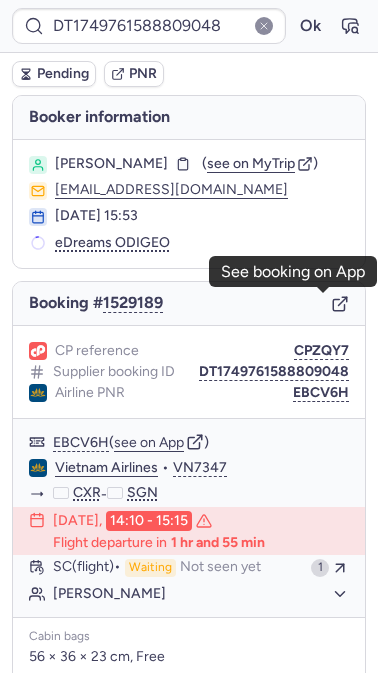 click 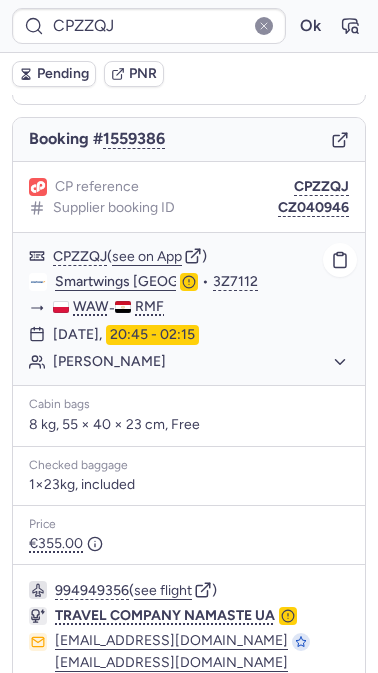 scroll, scrollTop: 286, scrollLeft: 0, axis: vertical 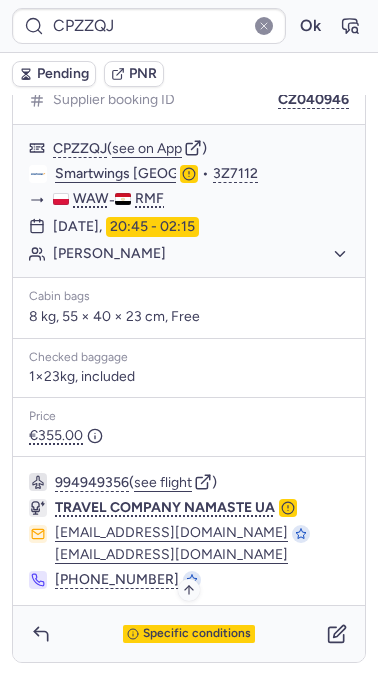 click on "Specific conditions" at bounding box center [189, 634] 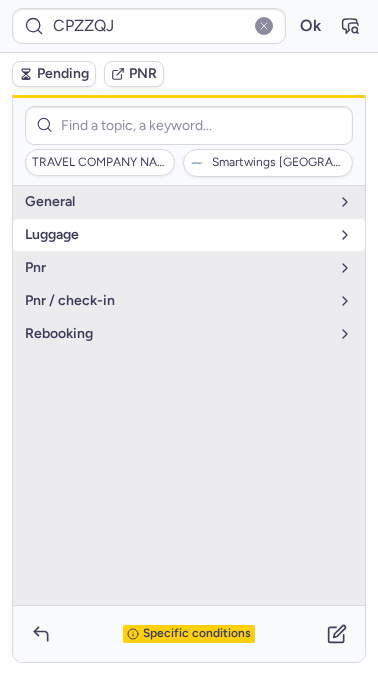 click on "luggage" at bounding box center (177, 235) 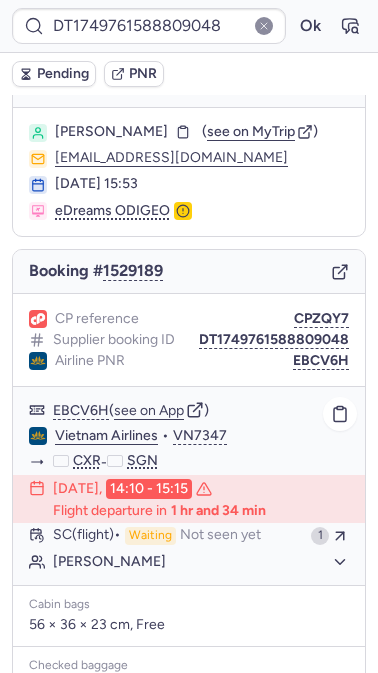 scroll, scrollTop: 26, scrollLeft: 0, axis: vertical 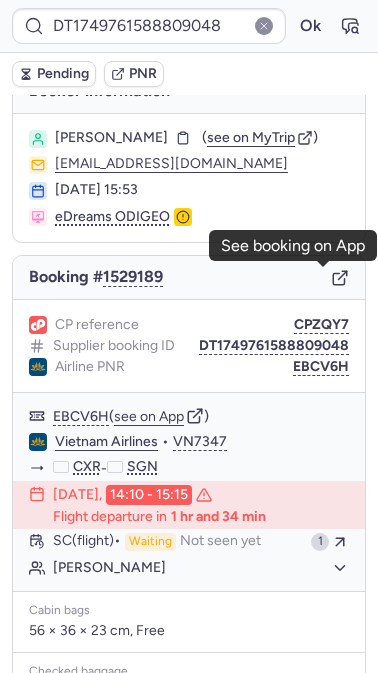 click 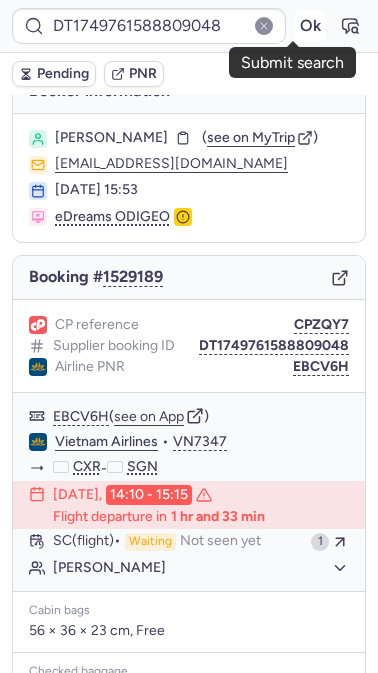 click on "Ok" at bounding box center [310, 26] 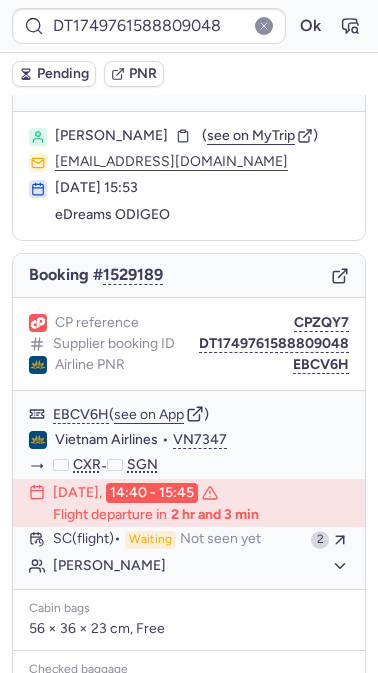 scroll, scrollTop: 26, scrollLeft: 0, axis: vertical 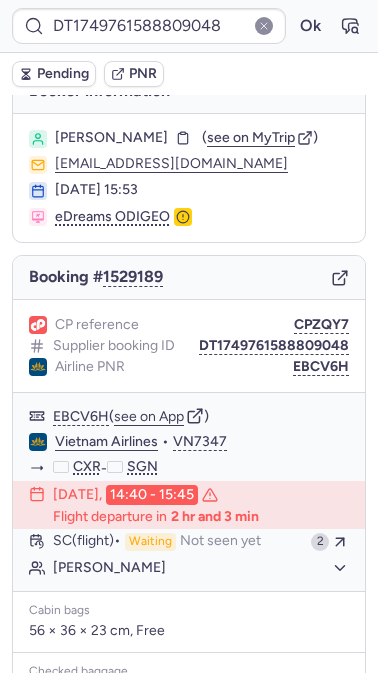 type on "CZ039638" 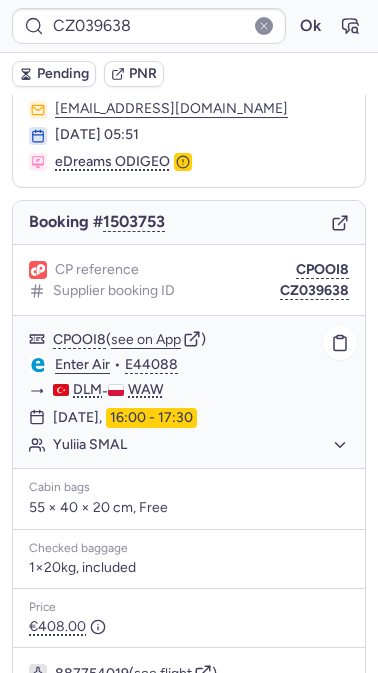 scroll, scrollTop: 71, scrollLeft: 0, axis: vertical 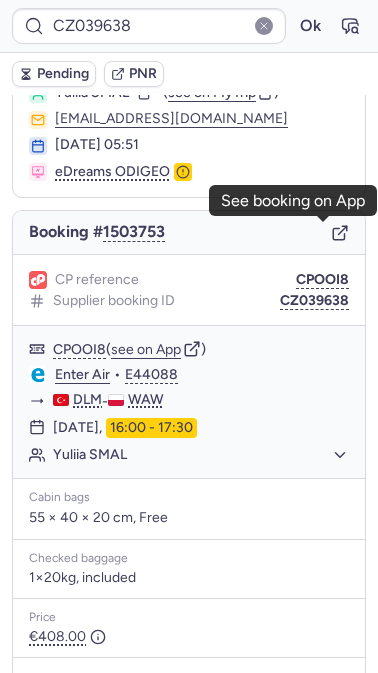 click 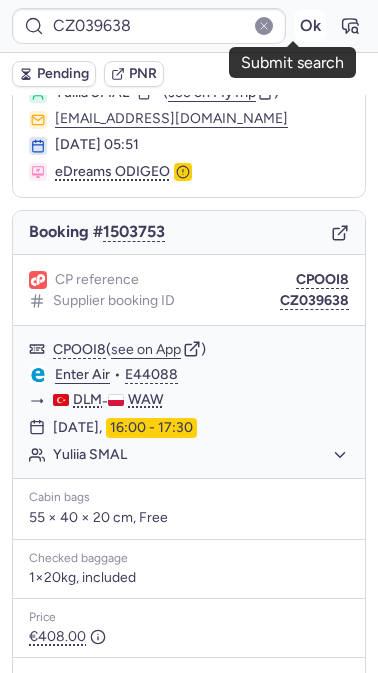 click on "Ok" at bounding box center (310, 26) 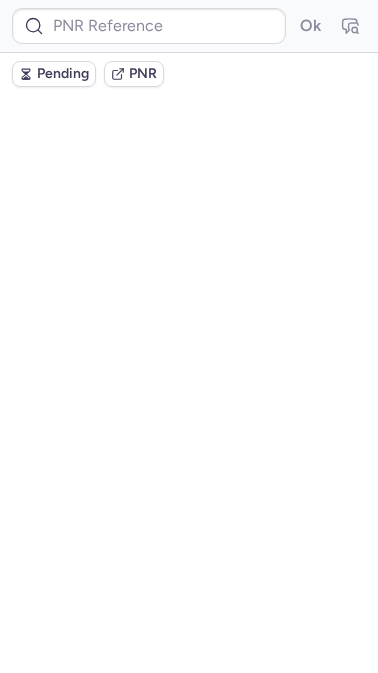 scroll, scrollTop: 0, scrollLeft: 0, axis: both 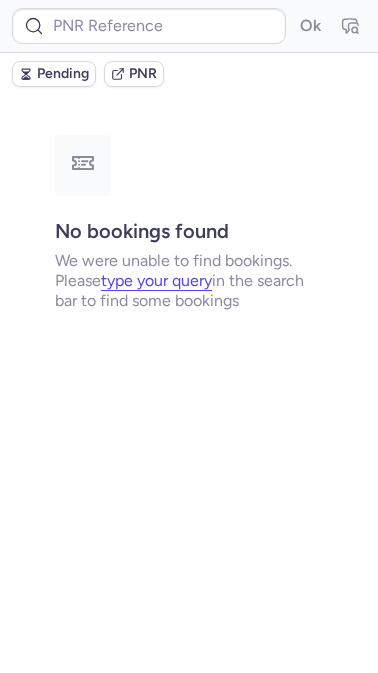 type on "DT1748446234544334" 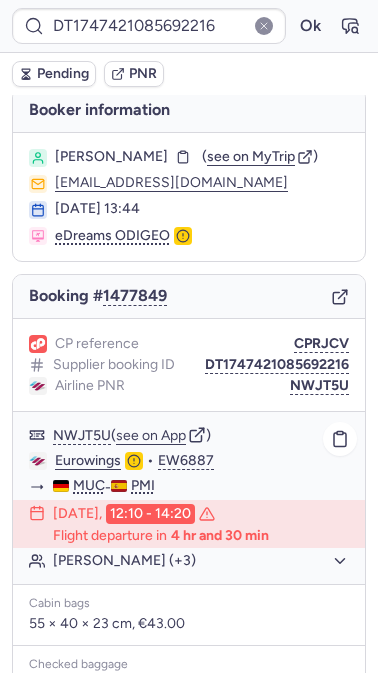 scroll, scrollTop: 6, scrollLeft: 0, axis: vertical 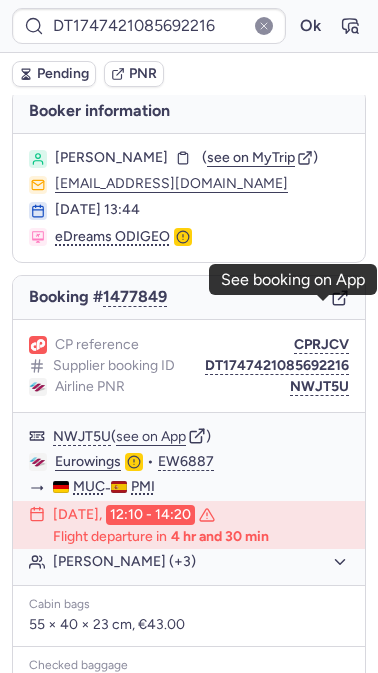 click 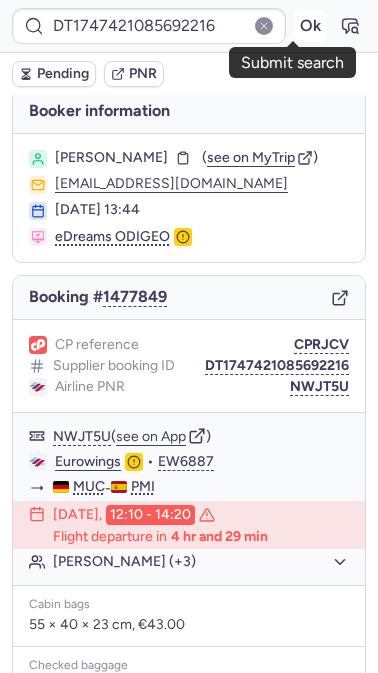 click on "Ok" at bounding box center (310, 26) 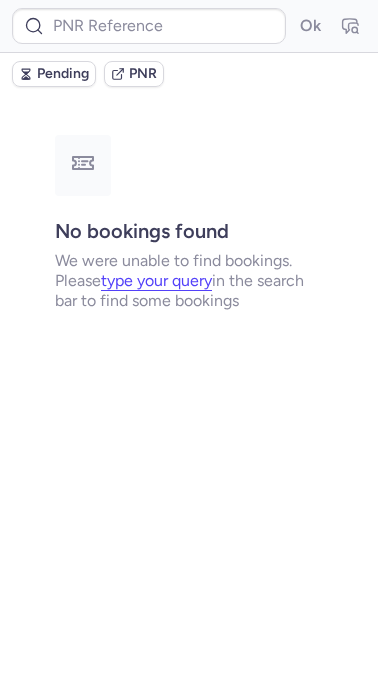 scroll, scrollTop: 0, scrollLeft: 0, axis: both 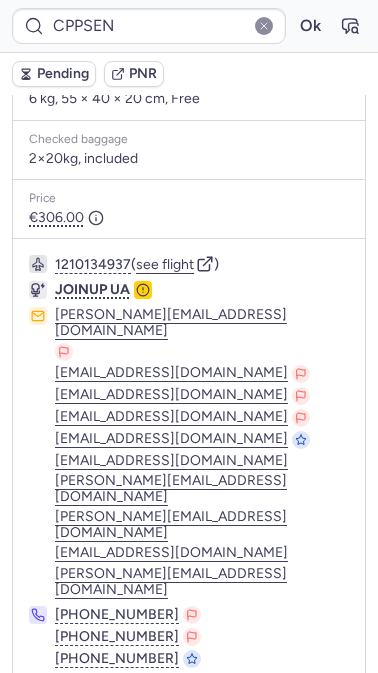 click 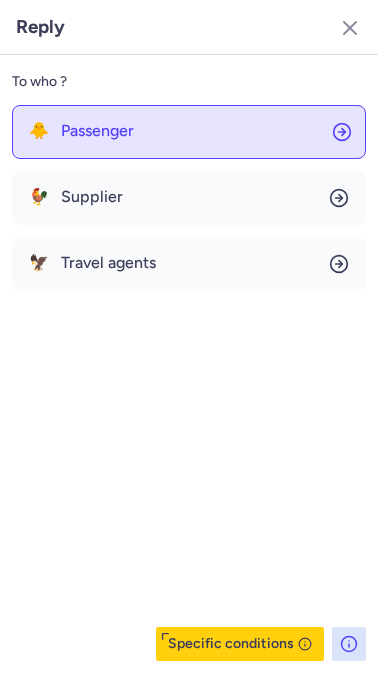 click on "Passenger" at bounding box center (97, 131) 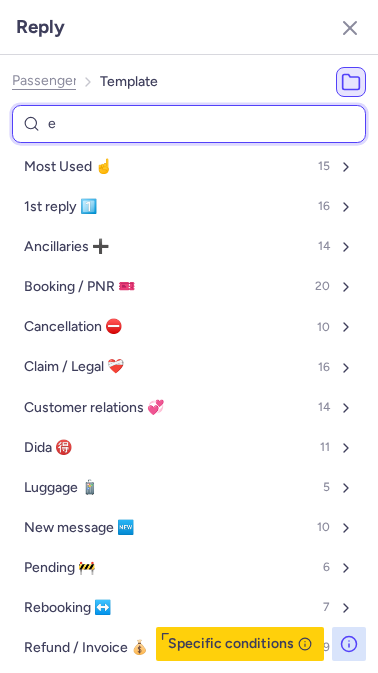 type on "ex" 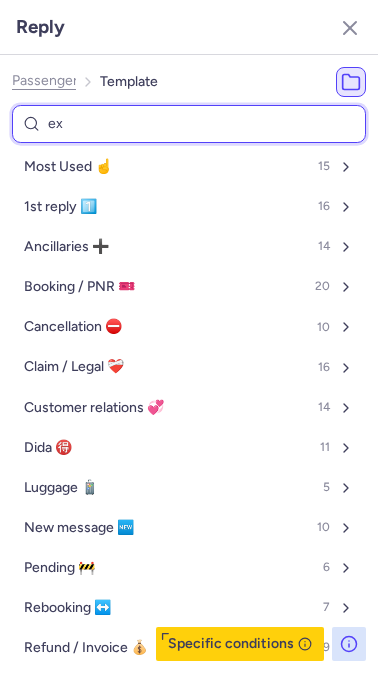 select on "en" 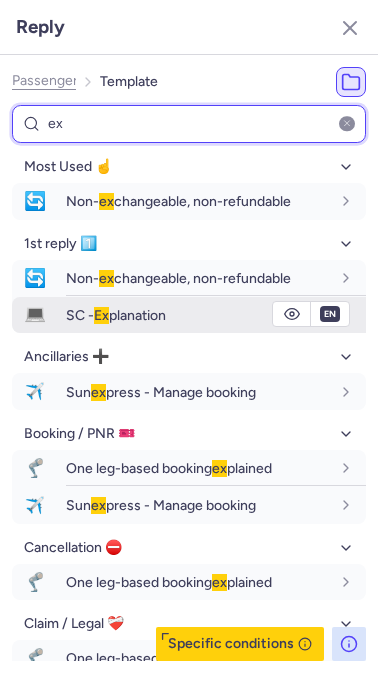 type on "ex" 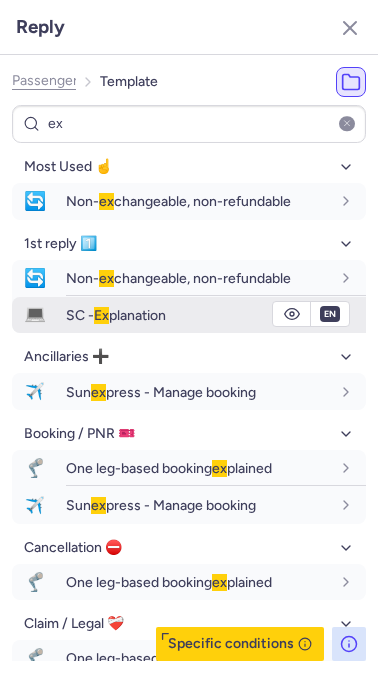 click on "💻 SC -  Ex planation" at bounding box center [189, 315] 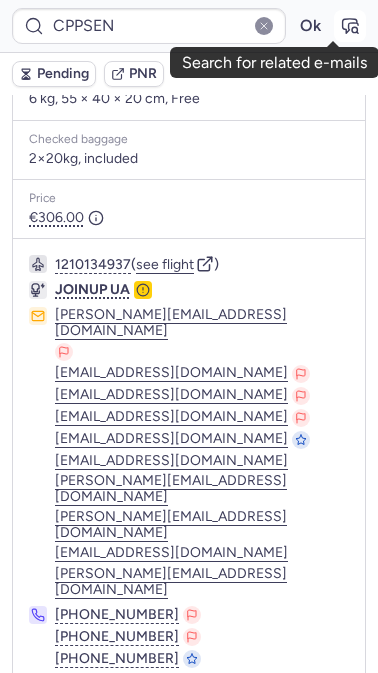 click 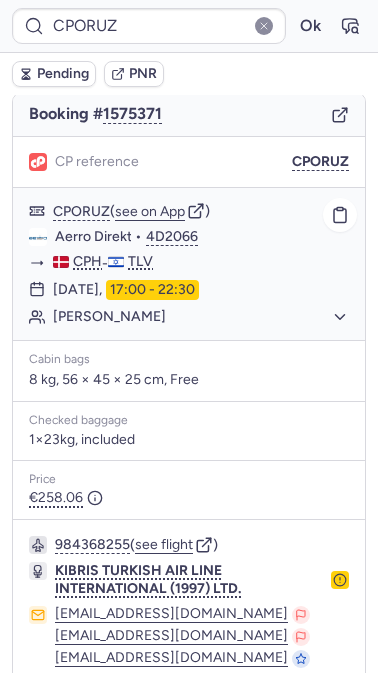 scroll, scrollTop: 337, scrollLeft: 0, axis: vertical 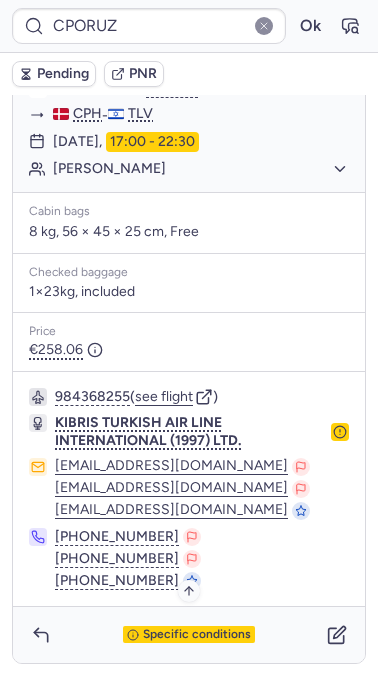 click on "Specific conditions" at bounding box center [189, 635] 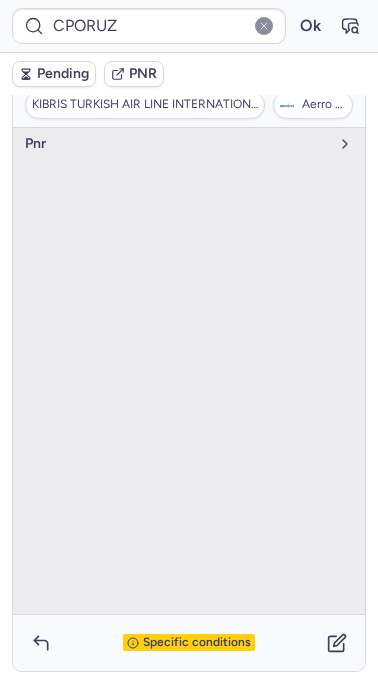 scroll, scrollTop: 337, scrollLeft: 0, axis: vertical 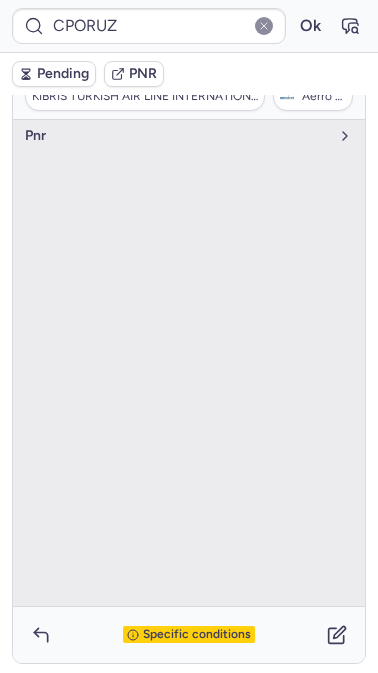 click on "Specific conditions" at bounding box center (197, 635) 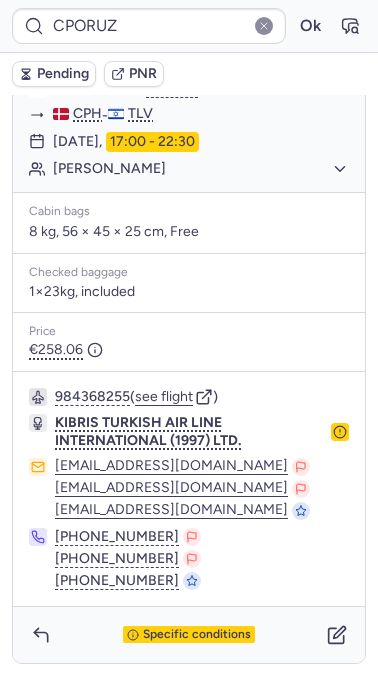 type on "CPZGRO" 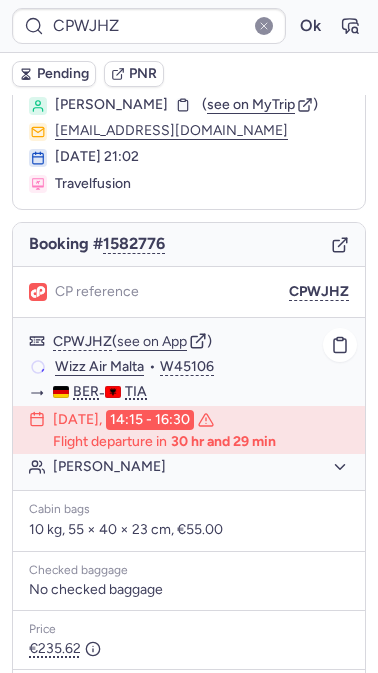 scroll, scrollTop: 45, scrollLeft: 0, axis: vertical 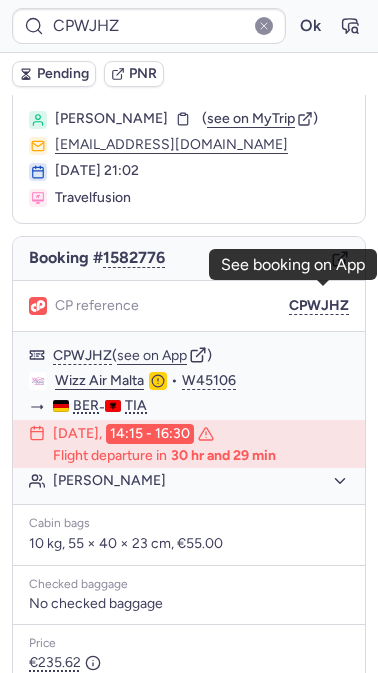 click 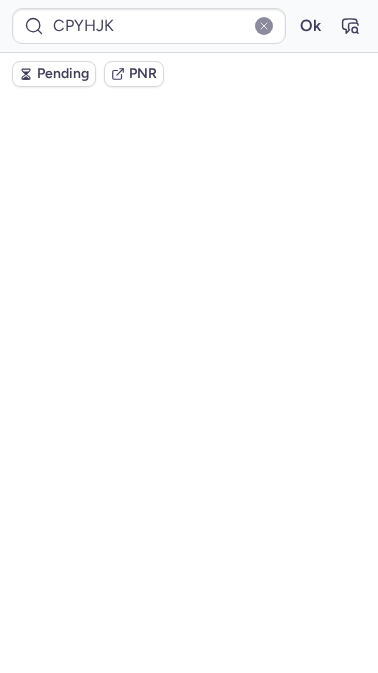 scroll, scrollTop: 85, scrollLeft: 0, axis: vertical 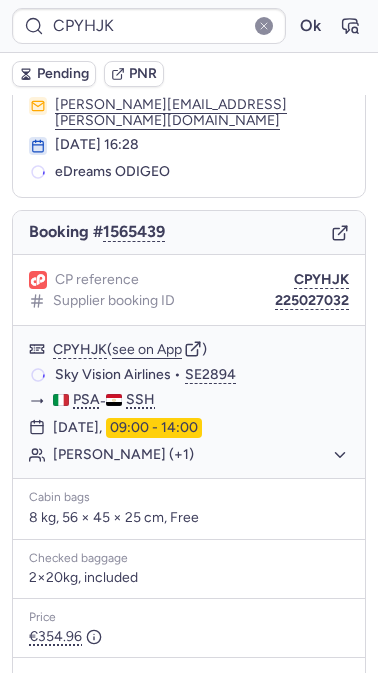 type on "CP34O6" 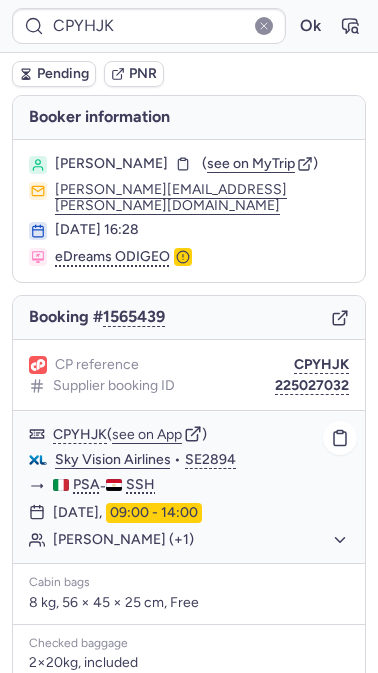 scroll, scrollTop: 34, scrollLeft: 0, axis: vertical 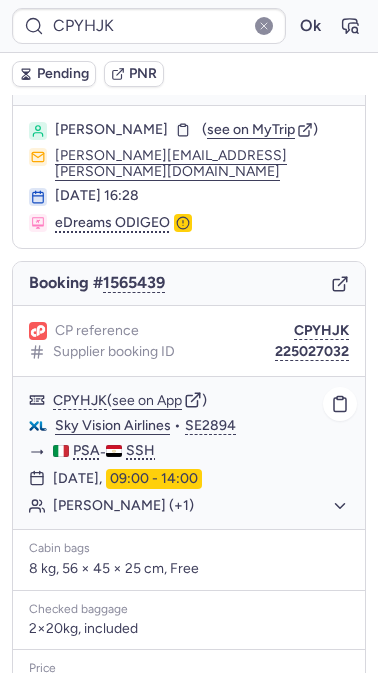 click on "[PERSON_NAME] (+1)" 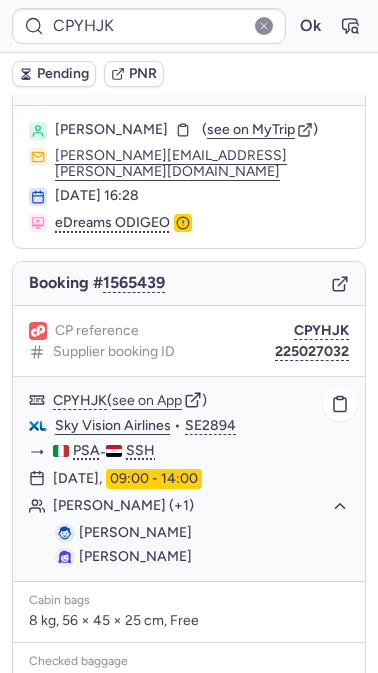 drag, startPoint x: 215, startPoint y: 523, endPoint x: 79, endPoint y: 526, distance: 136.03308 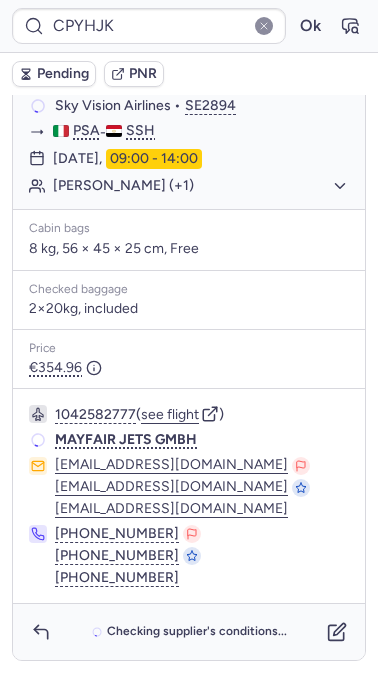 scroll, scrollTop: 352, scrollLeft: 0, axis: vertical 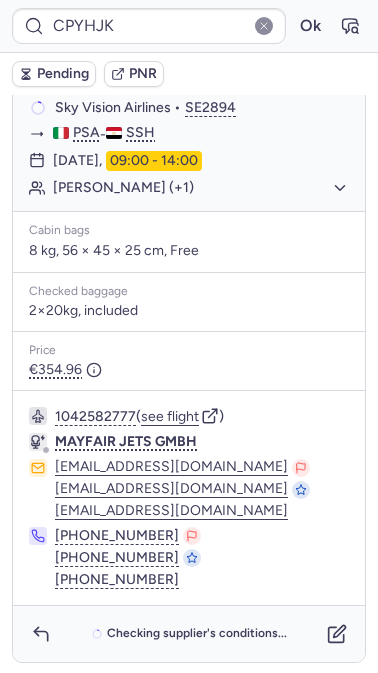 type on "CPX5QR" 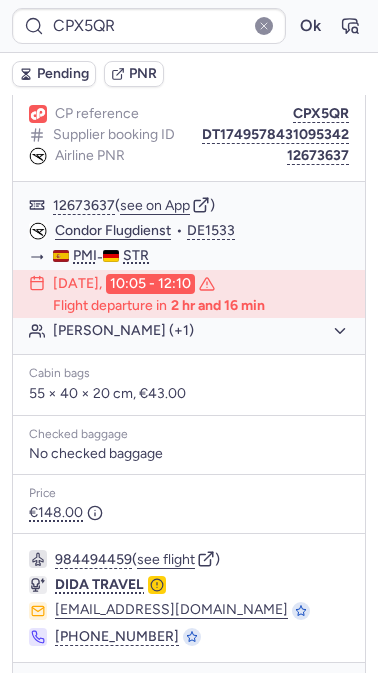 scroll, scrollTop: 294, scrollLeft: 0, axis: vertical 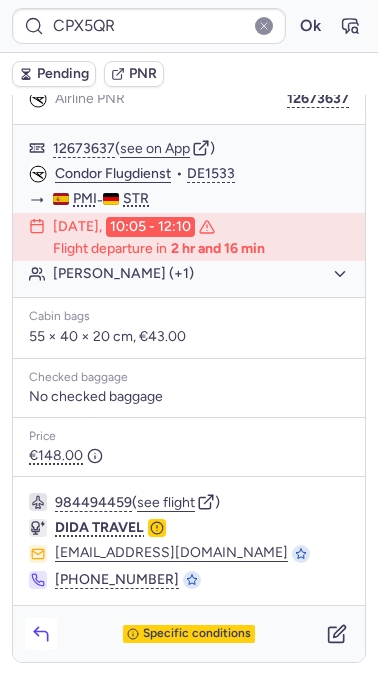 click 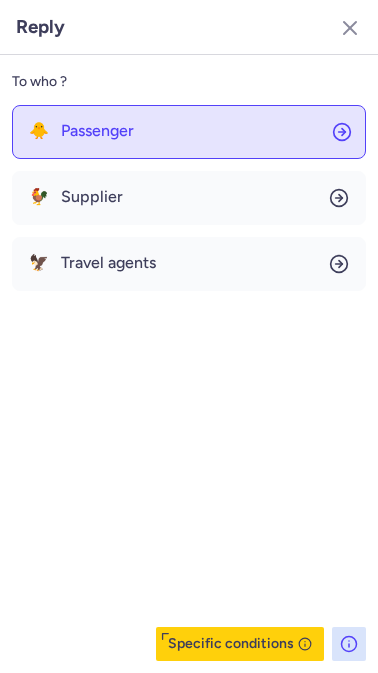 click on "🐥 Passenger" 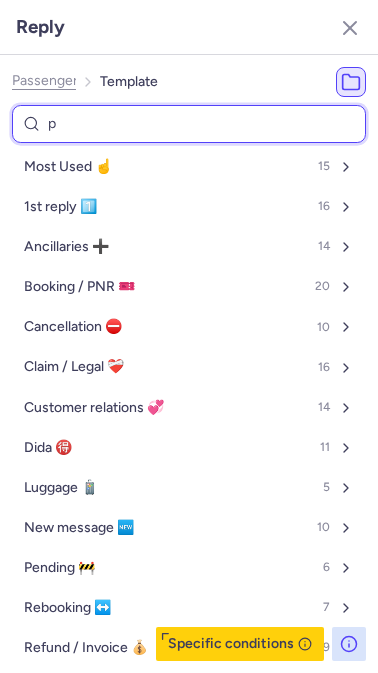 type on "pn" 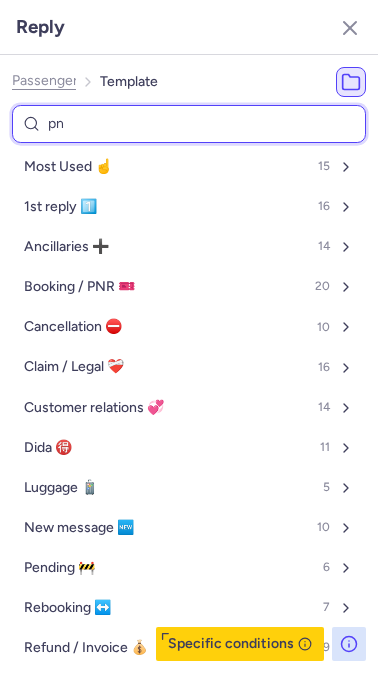 select on "en" 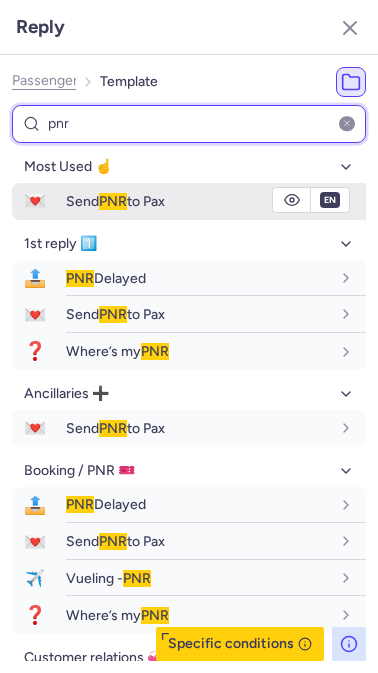 type on "pnr" 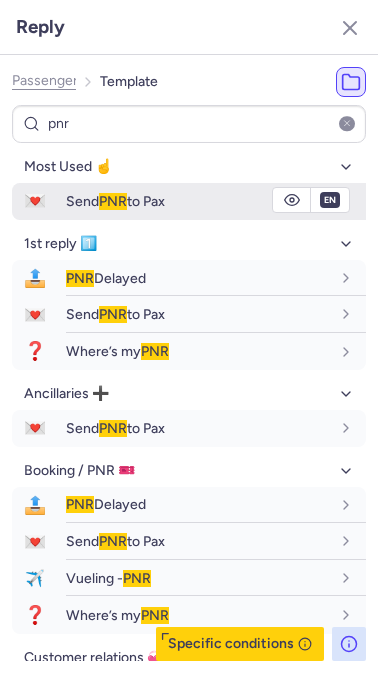 click on "💌 Send  PNR  to Pax" at bounding box center [189, 201] 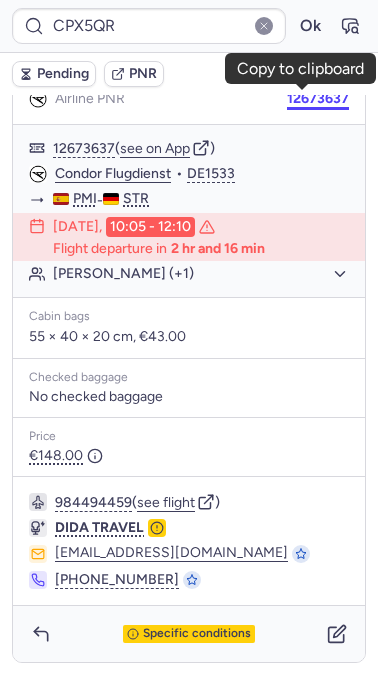 click on "12673637" at bounding box center (318, 99) 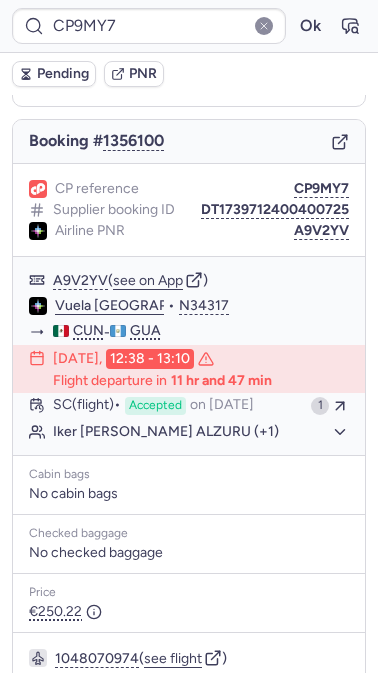scroll, scrollTop: 177, scrollLeft: 0, axis: vertical 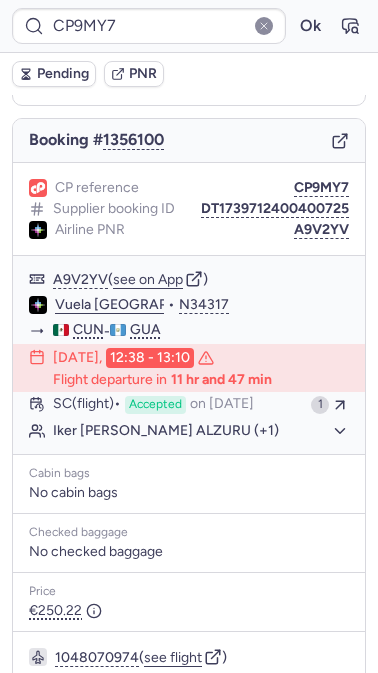 type on "CPZIZJ" 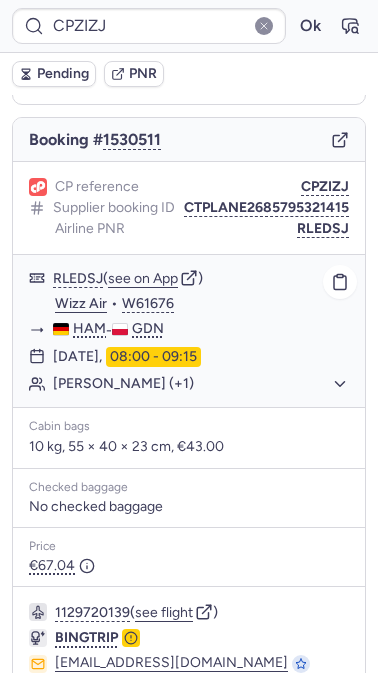 scroll, scrollTop: 304, scrollLeft: 0, axis: vertical 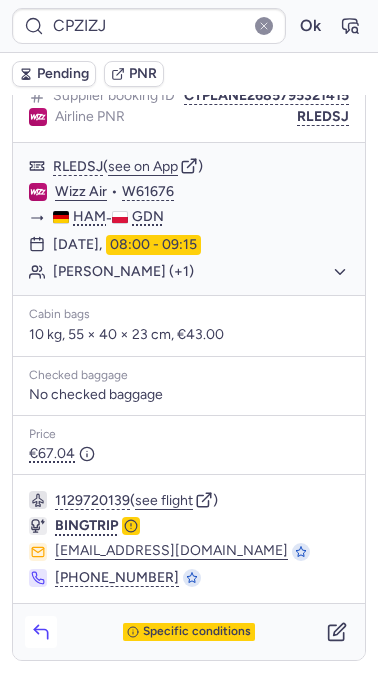 click 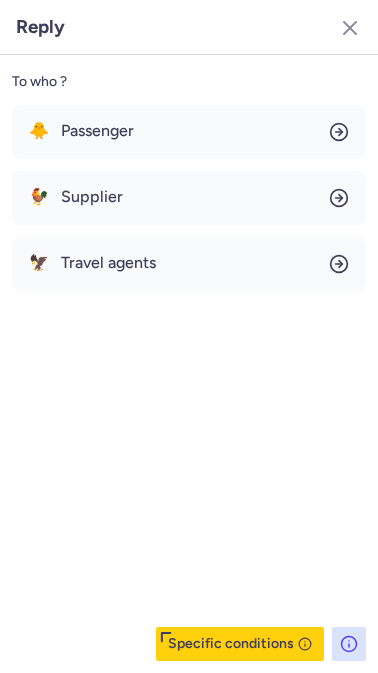 click on "Specific conditions" at bounding box center [240, 644] 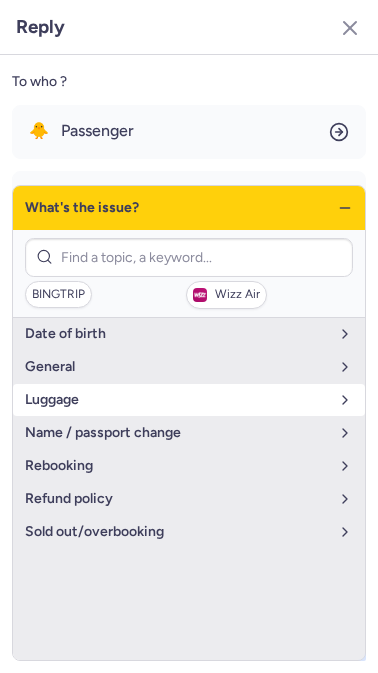 click on "luggage" at bounding box center [189, 400] 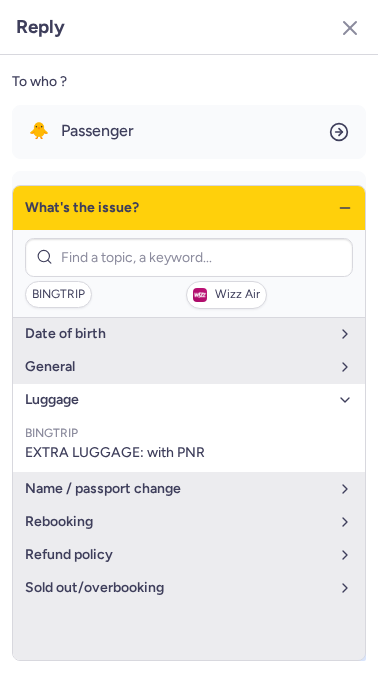 click 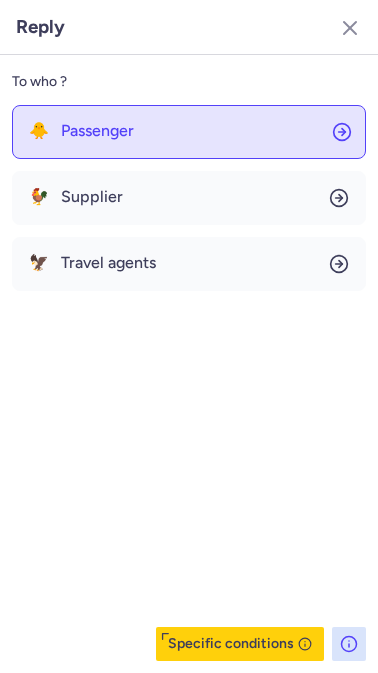 click on "Passenger" at bounding box center (97, 131) 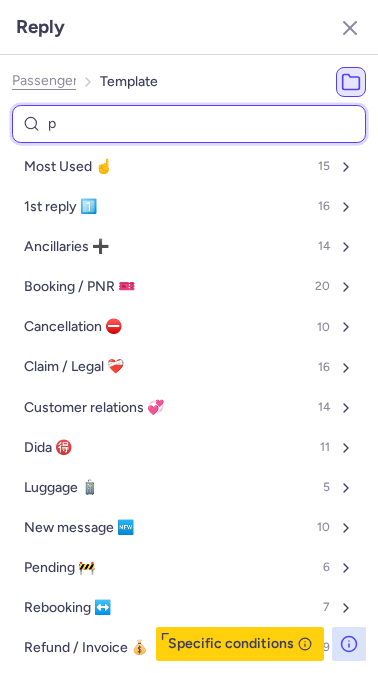 type on "pn" 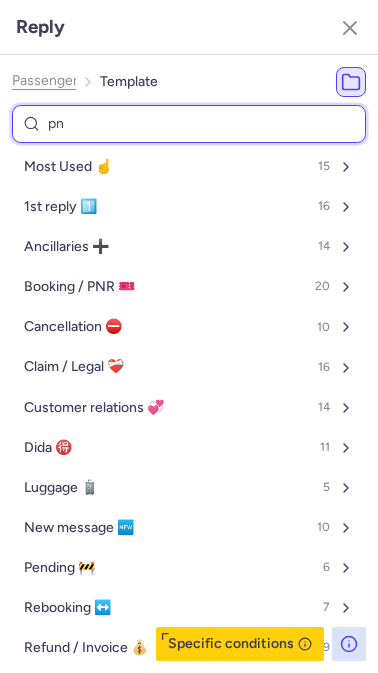 select on "en" 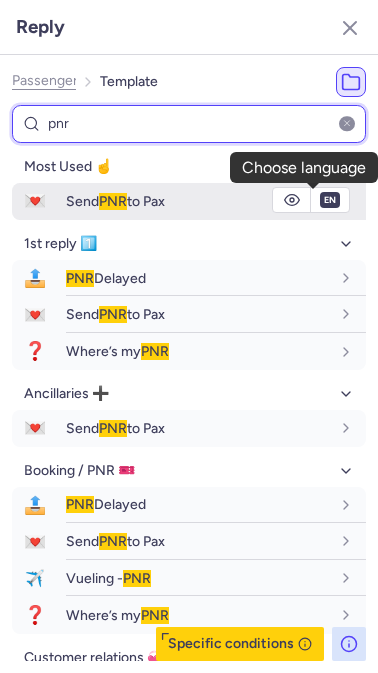 type on "pnr" 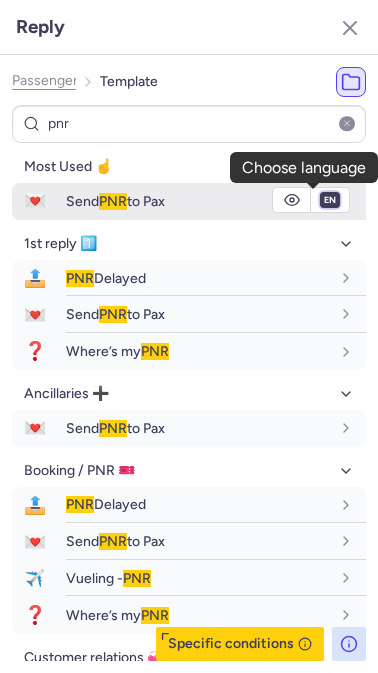 click on "fr en de nl pt es it ru" at bounding box center [330, 200] 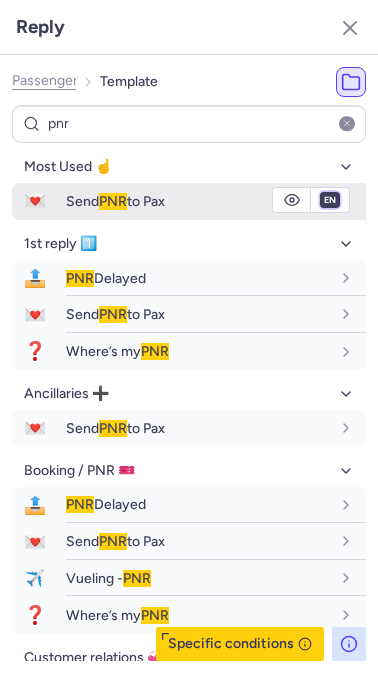 select on "de" 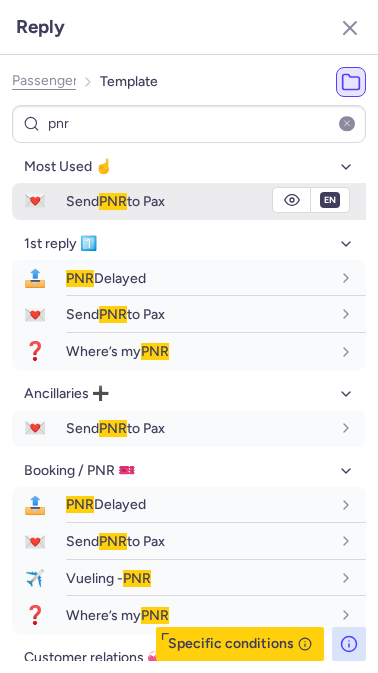 click on "fr en de nl pt es it ru" at bounding box center (330, 200) 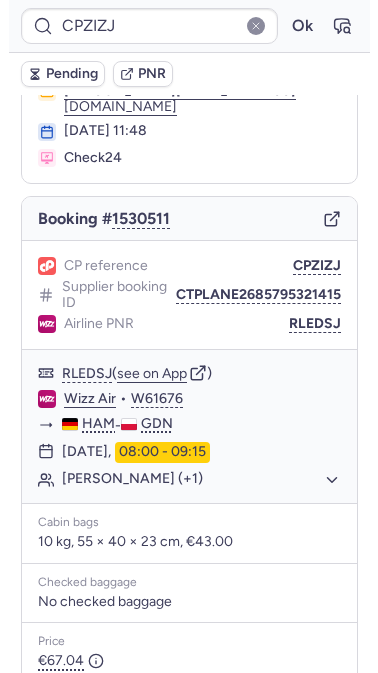 scroll, scrollTop: 109, scrollLeft: 0, axis: vertical 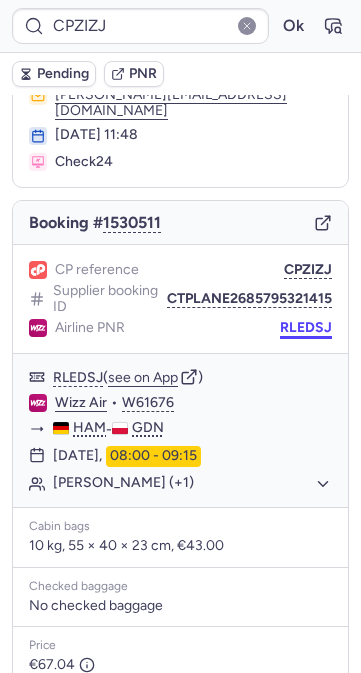 click on "CPZIZJ  Ok  Pending PNR [PERSON_NAME] information [PERSON_NAME] [PERSON_NAME]  ( see on MyTrip  )  [PERSON_NAME][EMAIL_ADDRESS][DOMAIN_NAME] [DATE] 11:48 Check24 Booking # 1530511 CP reference CPZIZJ Supplier booking ID CTPLANE2685795321415 Airline PNR RLEDSJ RLEDSJ  ( see on App )  Wizz Air  •  W61676 HAM  -  GDN [DATE]  08:00 - 09:15 [PERSON_NAME] (+1)  Cabin bags  10 kg, 55 × 40 × 23 cm, €43.00 Checked baggage No checked baggage Price €67.04  1129720139  ( see flight )  BINGTRIP [EMAIL_ADDRESS][DOMAIN_NAME] [PHONE_NUMBER] Specific conditions
Operates  every day  from  [GEOGRAPHIC_DATA]  Speaks:  🇺🇸 English  Manage supplier settings   See on Notion" at bounding box center [180, 0] 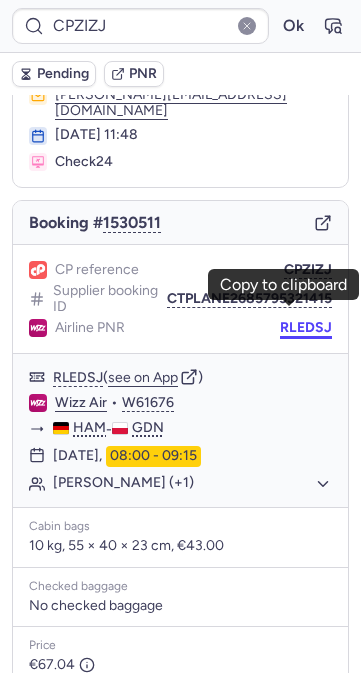 click on "RLEDSJ" at bounding box center [306, 328] 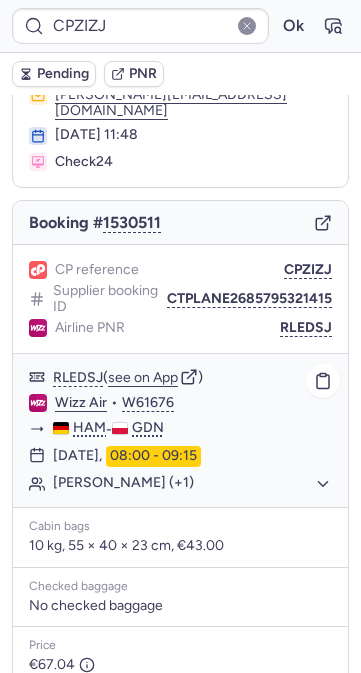 type on "CPR4VV" 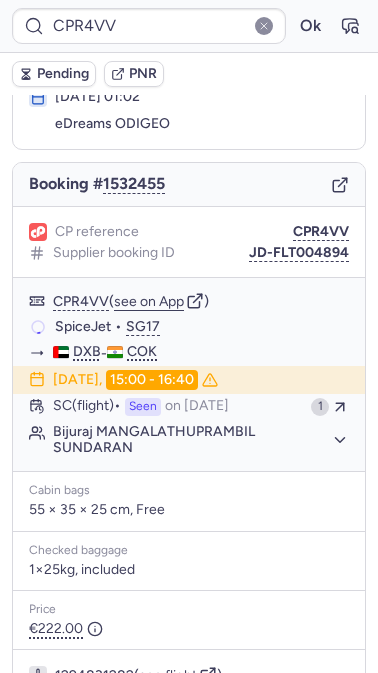 scroll, scrollTop: 109, scrollLeft: 0, axis: vertical 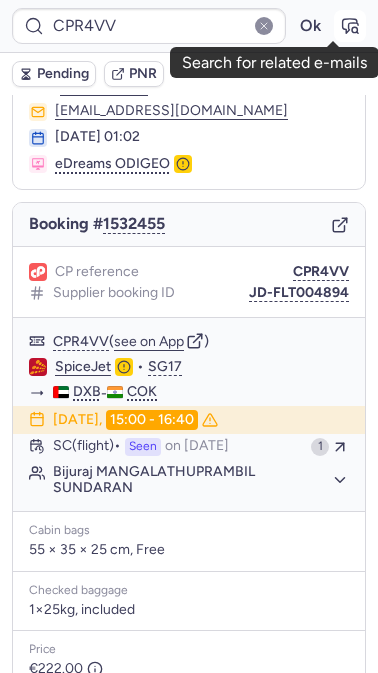 click 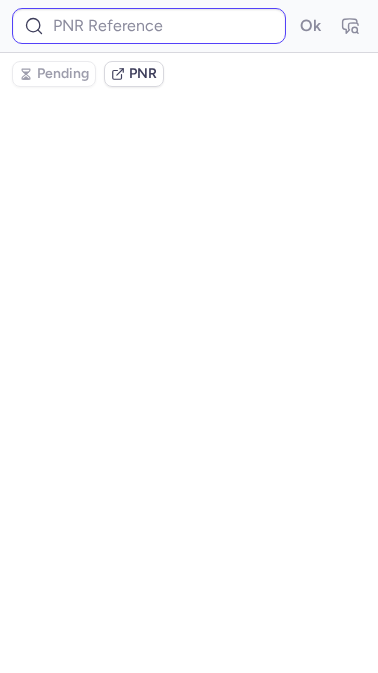 scroll, scrollTop: 0, scrollLeft: 0, axis: both 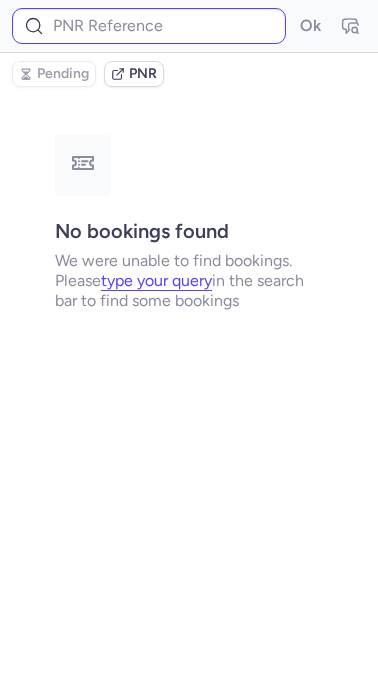 type on "CPR4VV" 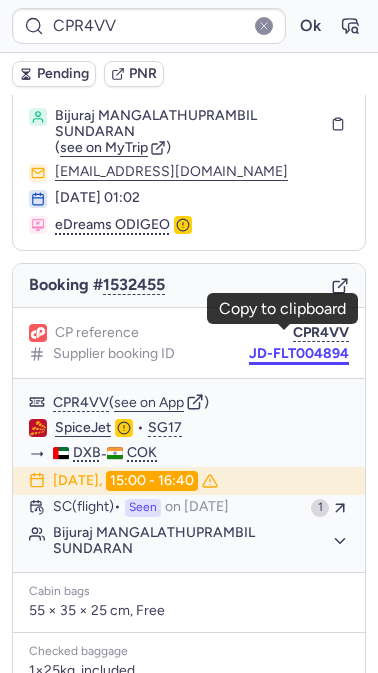scroll, scrollTop: 47, scrollLeft: 0, axis: vertical 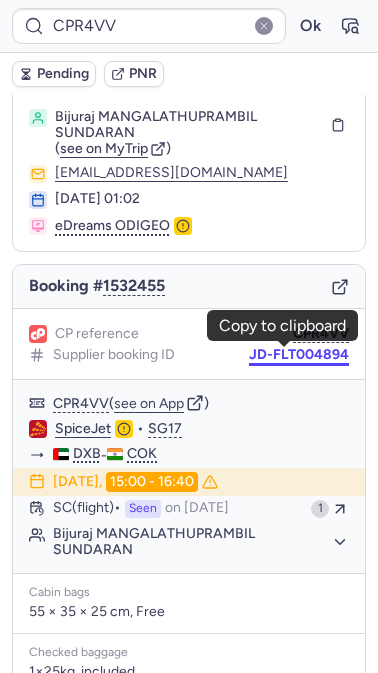 click on "JD-FLT004894" at bounding box center [299, 355] 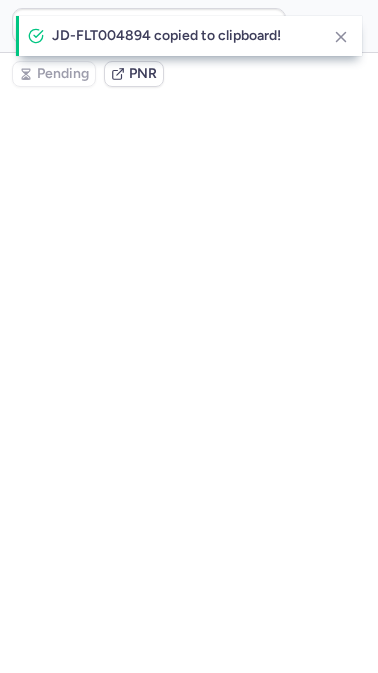 scroll, scrollTop: 0, scrollLeft: 0, axis: both 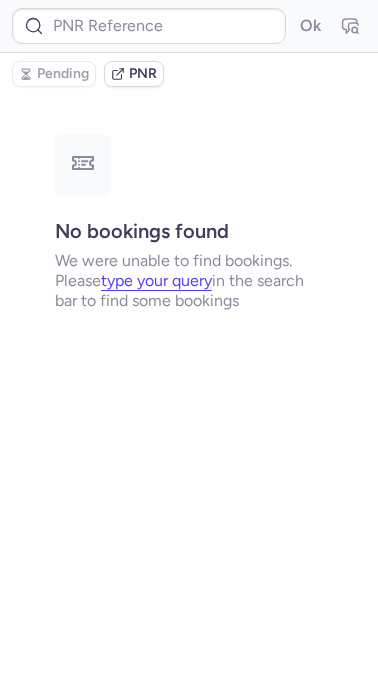 type on "CPR4VV" 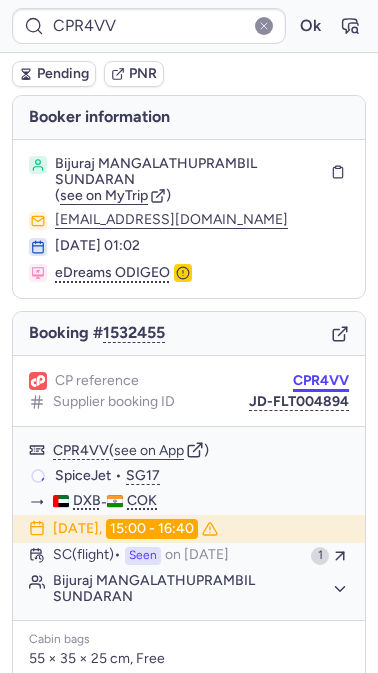 click on "CPR4VV" at bounding box center [321, 381] 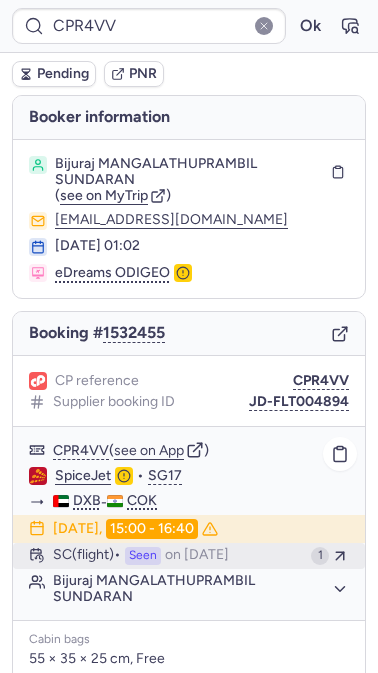 click on "Seen" at bounding box center (143, 556) 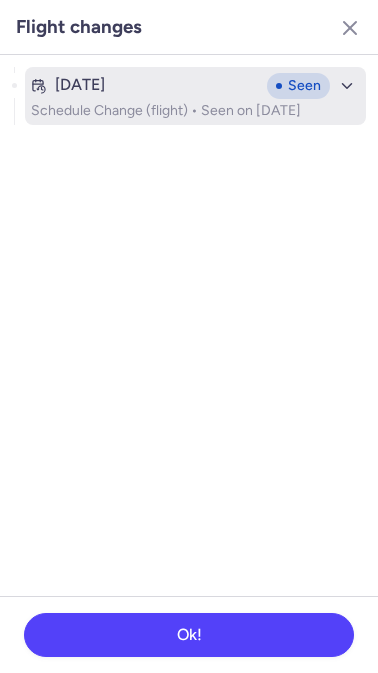 click on "[DATE]" at bounding box center [80, 85] 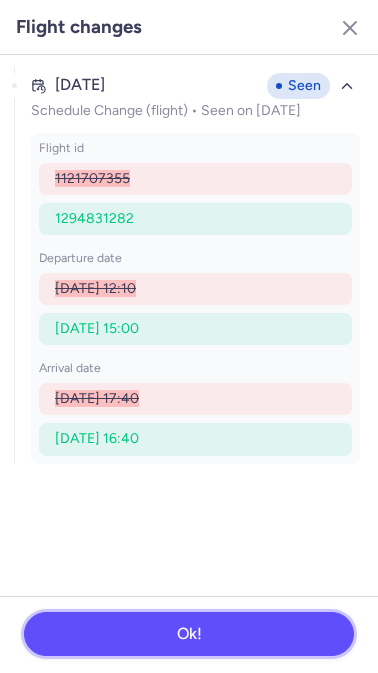 click on "Ok!" at bounding box center [189, 634] 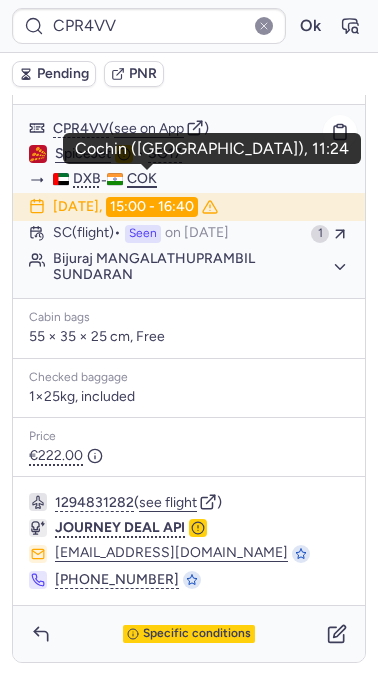 scroll, scrollTop: 0, scrollLeft: 0, axis: both 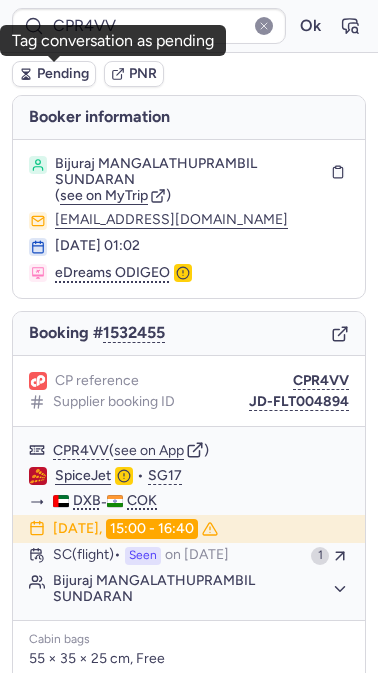 click on "Pending" at bounding box center [63, 74] 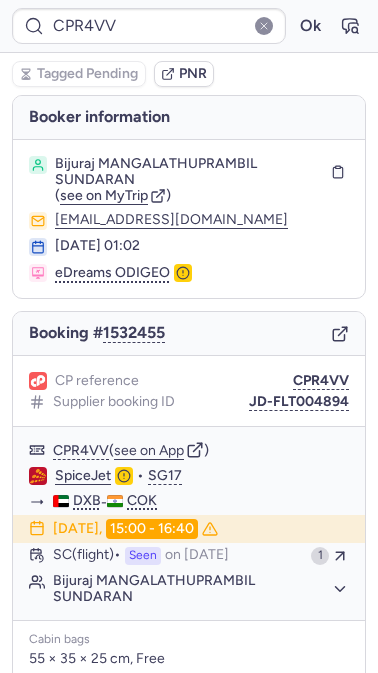 type on "CPZGRO" 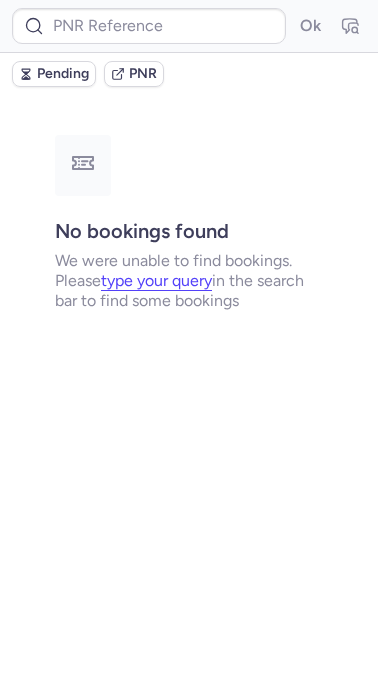 type on "CPZGRO" 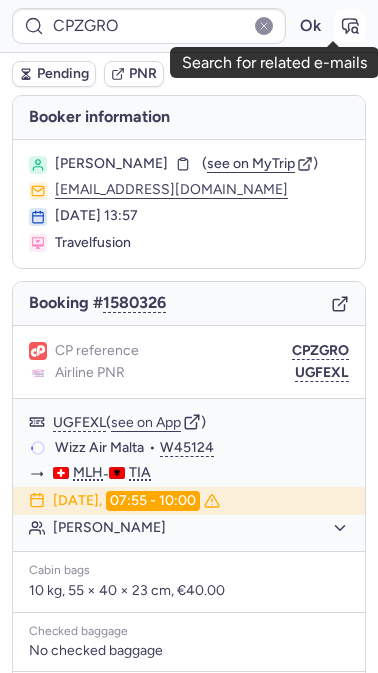 click 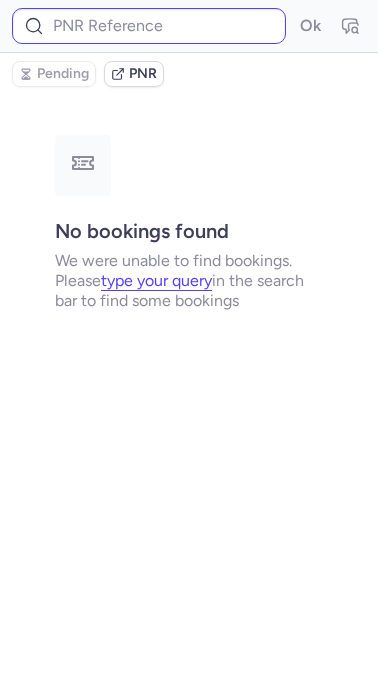 type on "CPZGRO" 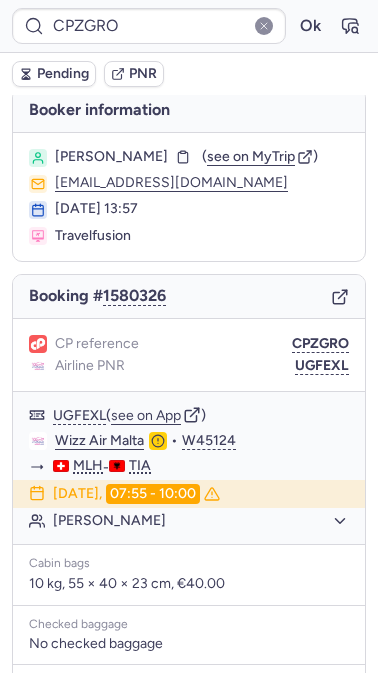 scroll, scrollTop: 5, scrollLeft: 0, axis: vertical 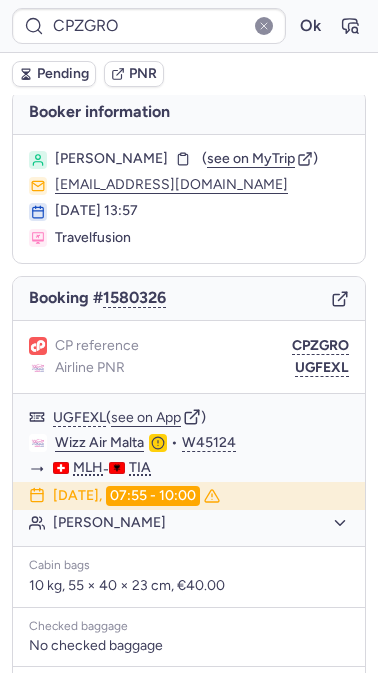 click on "CPZGRO  Ok  Pending PNR [PERSON_NAME] information [PERSON_NAME]  ( see on MyTrip  )  [EMAIL_ADDRESS][DOMAIN_NAME] [DATE] 13:57 Travelfusion Booking # 1580326 CP reference CPZGRO Airline PNR UGFEXL UGFEXL  ( see on App )  Wizz Air Malta  •  W45124 MLH  -  TIA [DATE]  07:55 - 10:00 [PERSON_NAME]   Cabin bags  10 kg, 55 × 40 × 23 cm, €40.00 Checked baggage No checked baggage Price €202.98  760893084  ( see flight )  KINGS TRAVEL [EMAIL_ADDRESS][DOMAIN_NAME] [EMAIL_ADDRESS][DOMAIN_NAME] [PHONE_NUMBER] Specific conditions" at bounding box center [189, 0] 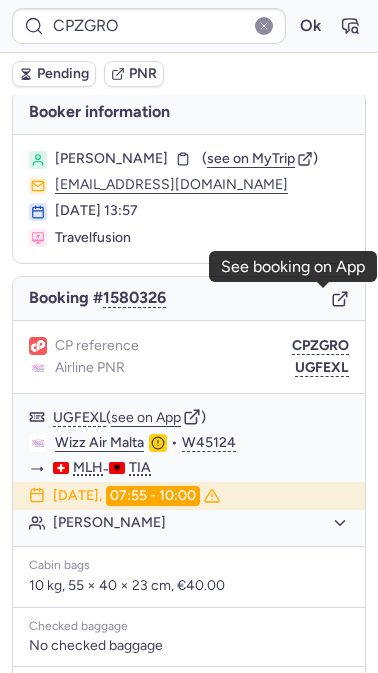 click 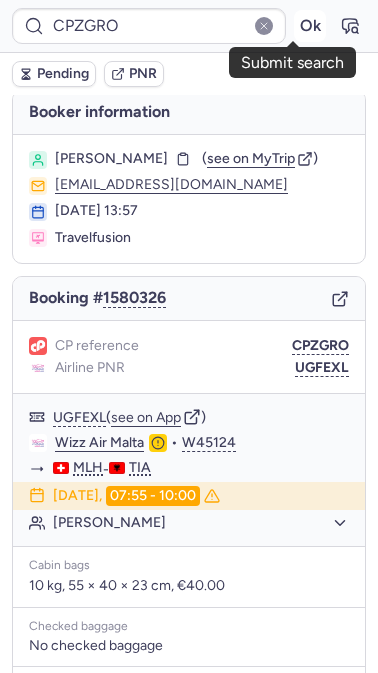 click on "Ok" at bounding box center (310, 26) 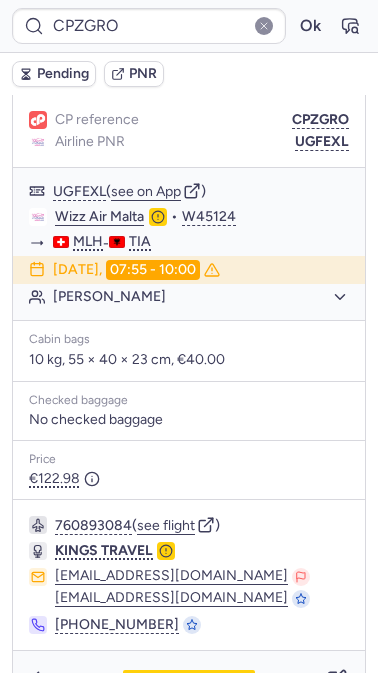 scroll, scrollTop: 333, scrollLeft: 0, axis: vertical 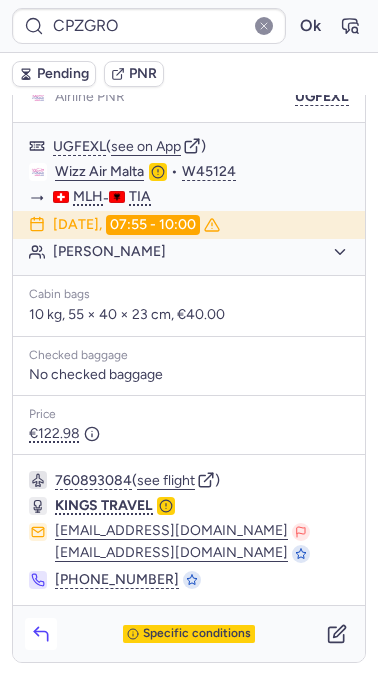 click 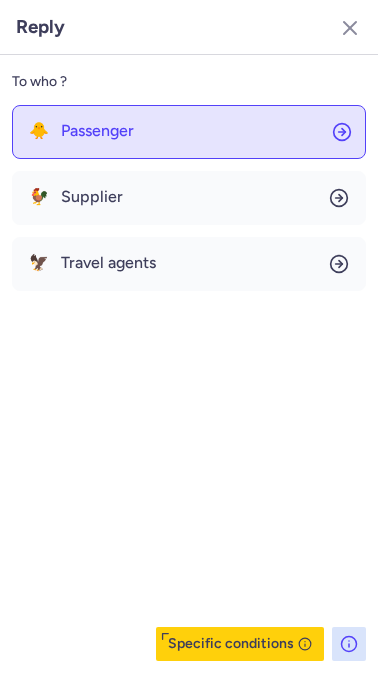 click on "Passenger" at bounding box center [97, 131] 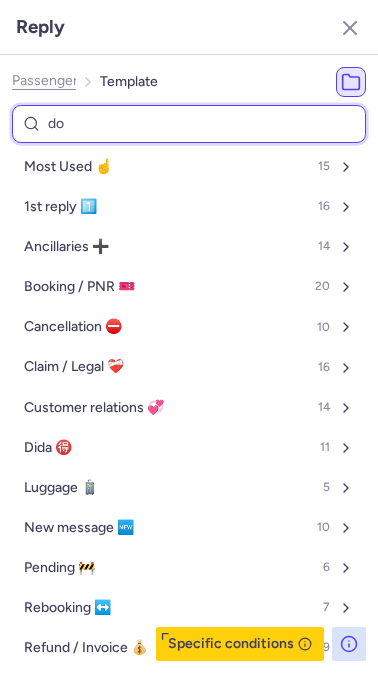 type on "don" 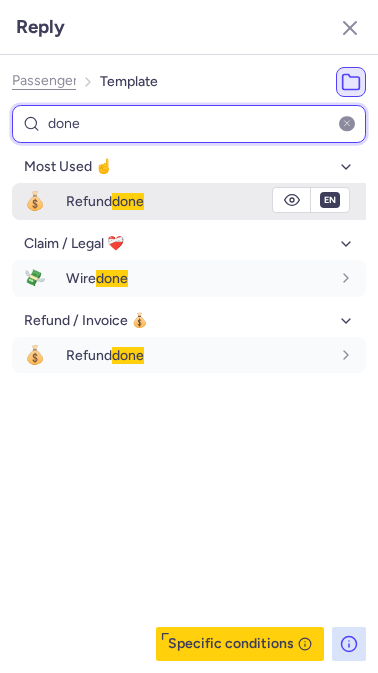 type on "done" 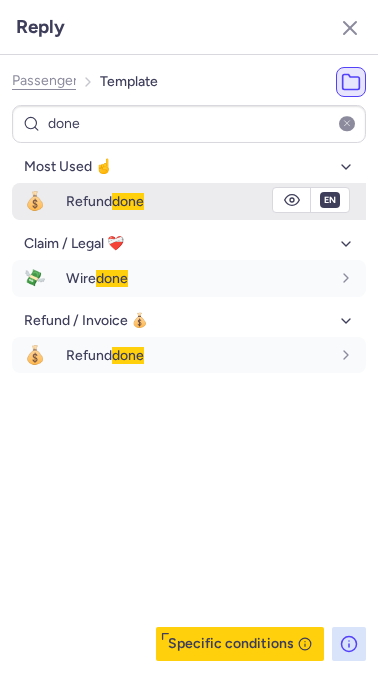 click on "💰 Refund  done" at bounding box center [189, 201] 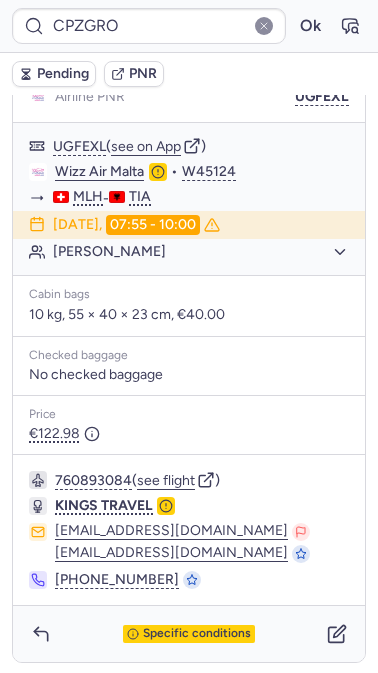 click on "Most Used ☝️" at bounding box center [86, 218] 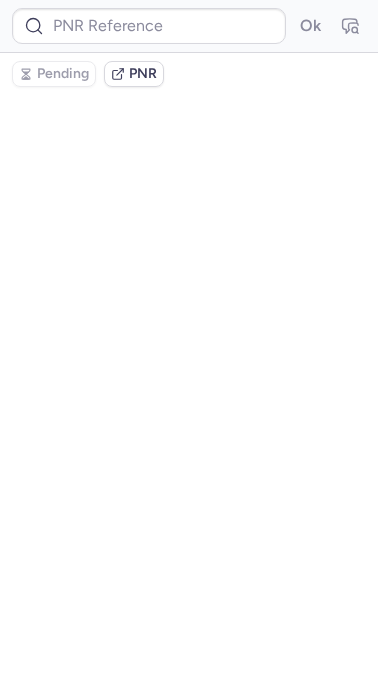 scroll, scrollTop: 0, scrollLeft: 0, axis: both 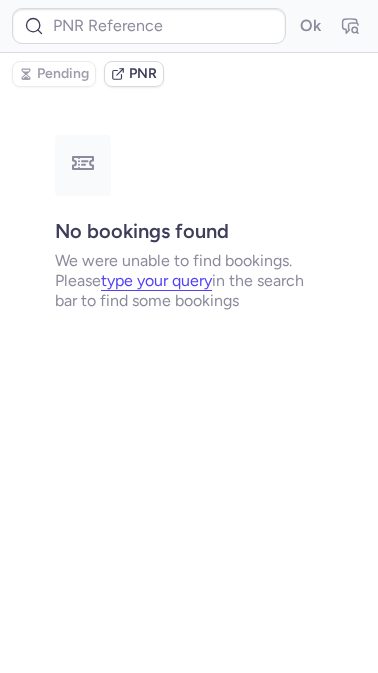 type on "CPZZQJ" 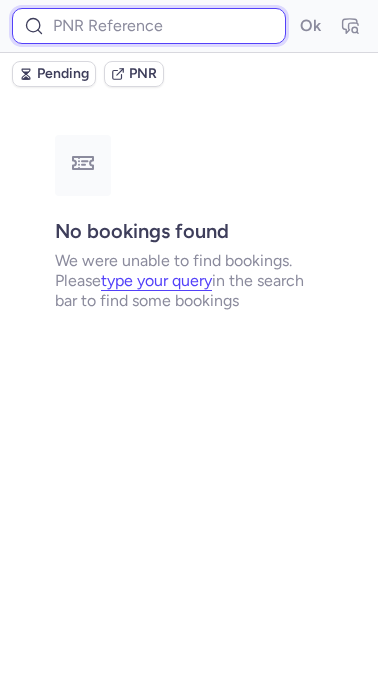 click at bounding box center [149, 26] 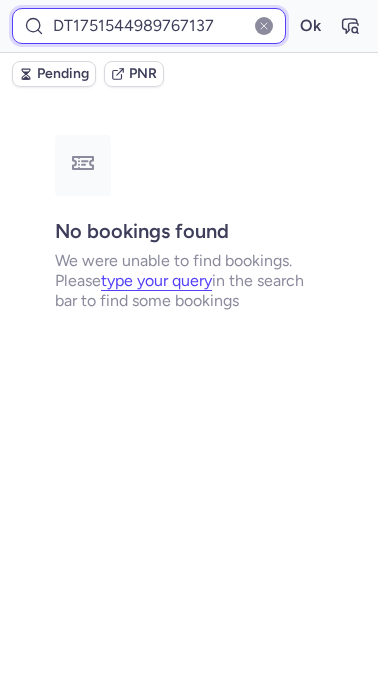 type on "DT1751544989767137" 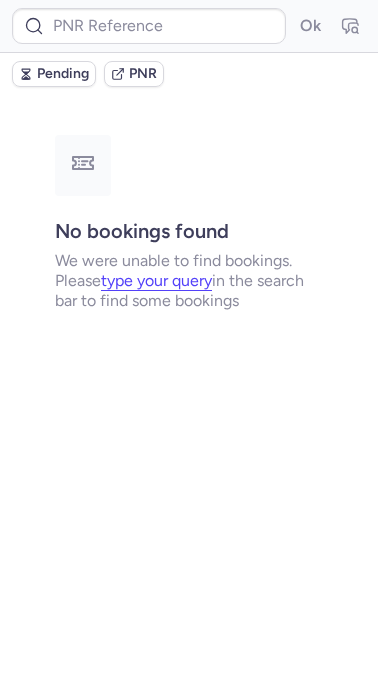 type on "CPW2HW" 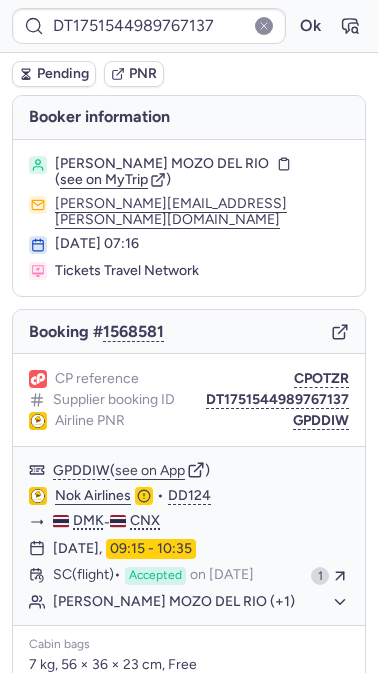 type 